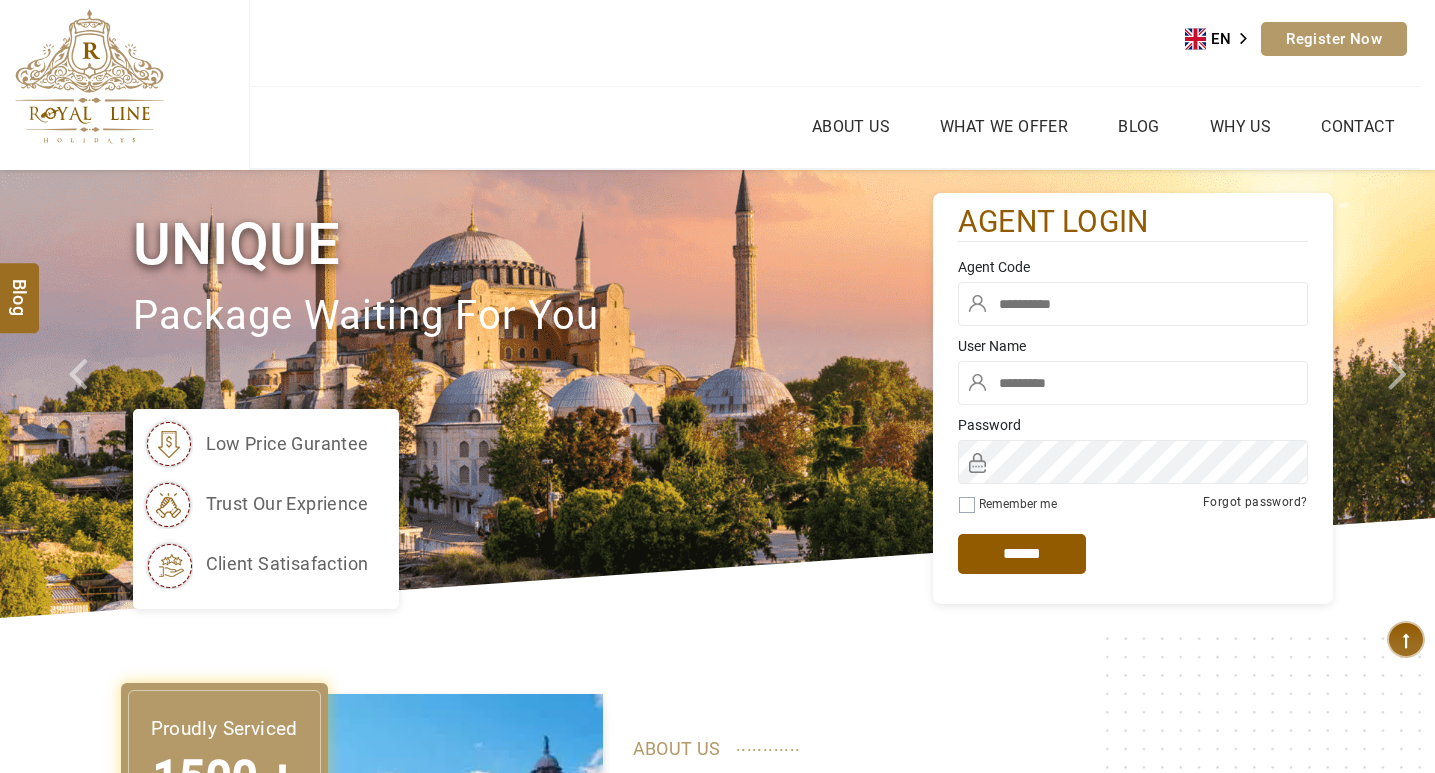 scroll, scrollTop: 0, scrollLeft: 0, axis: both 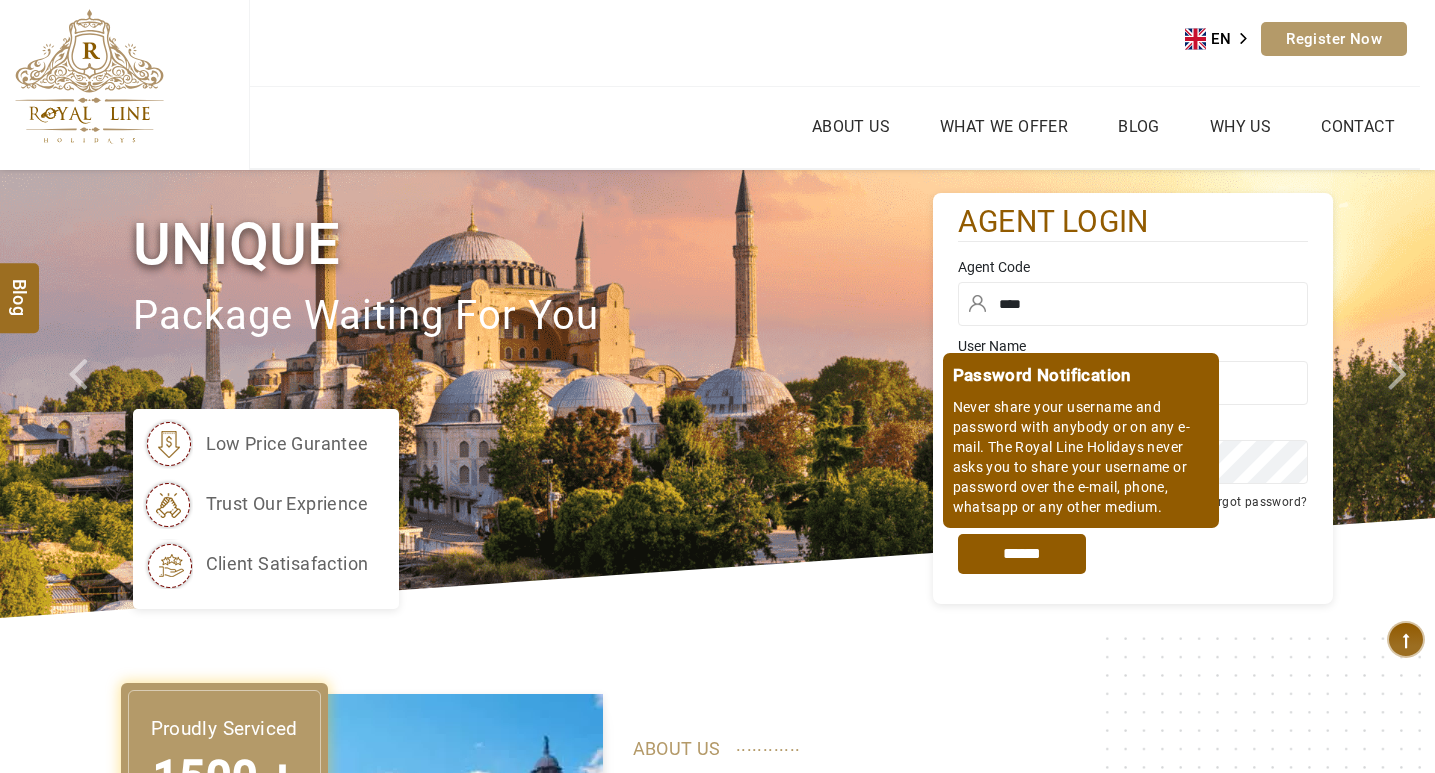 click on "*****" at bounding box center [1022, 554] 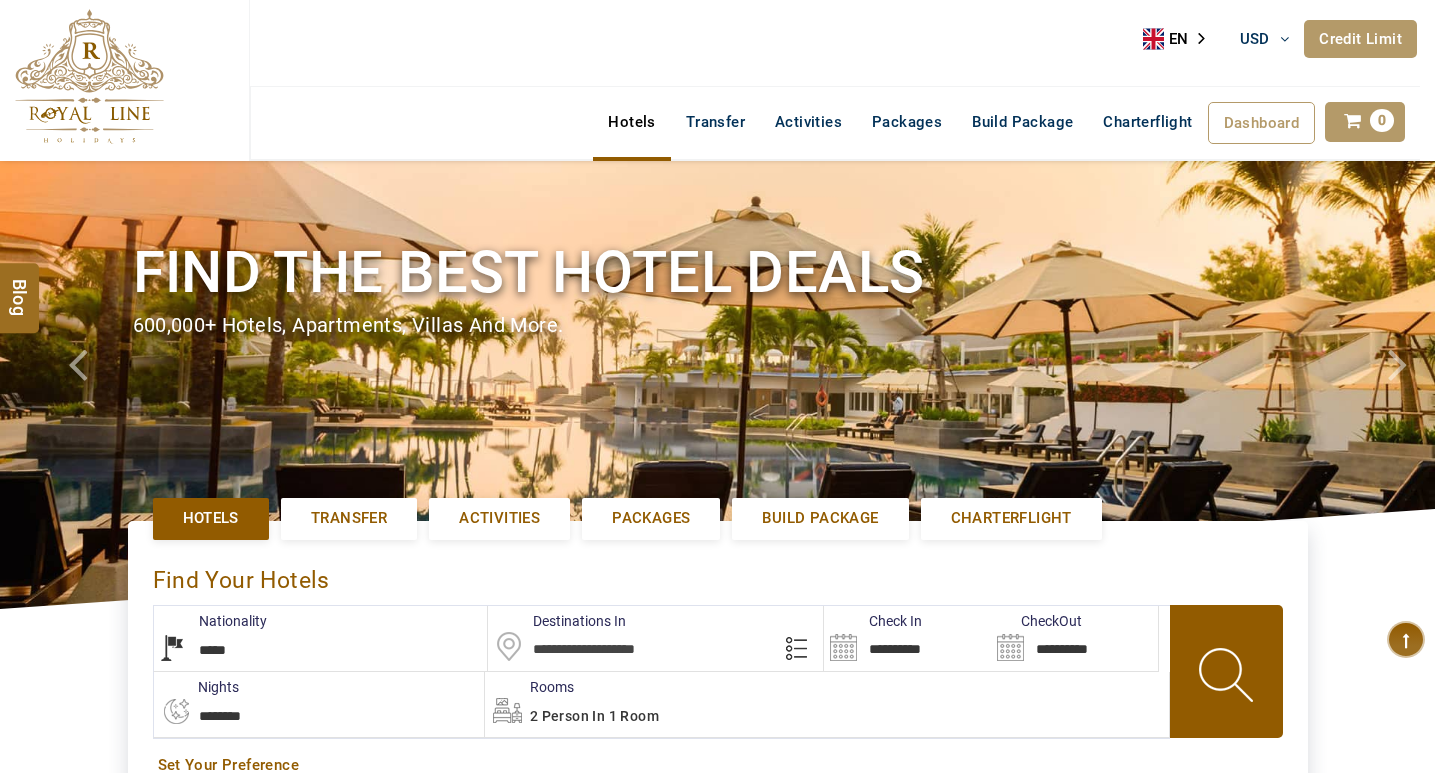 select on "*****" 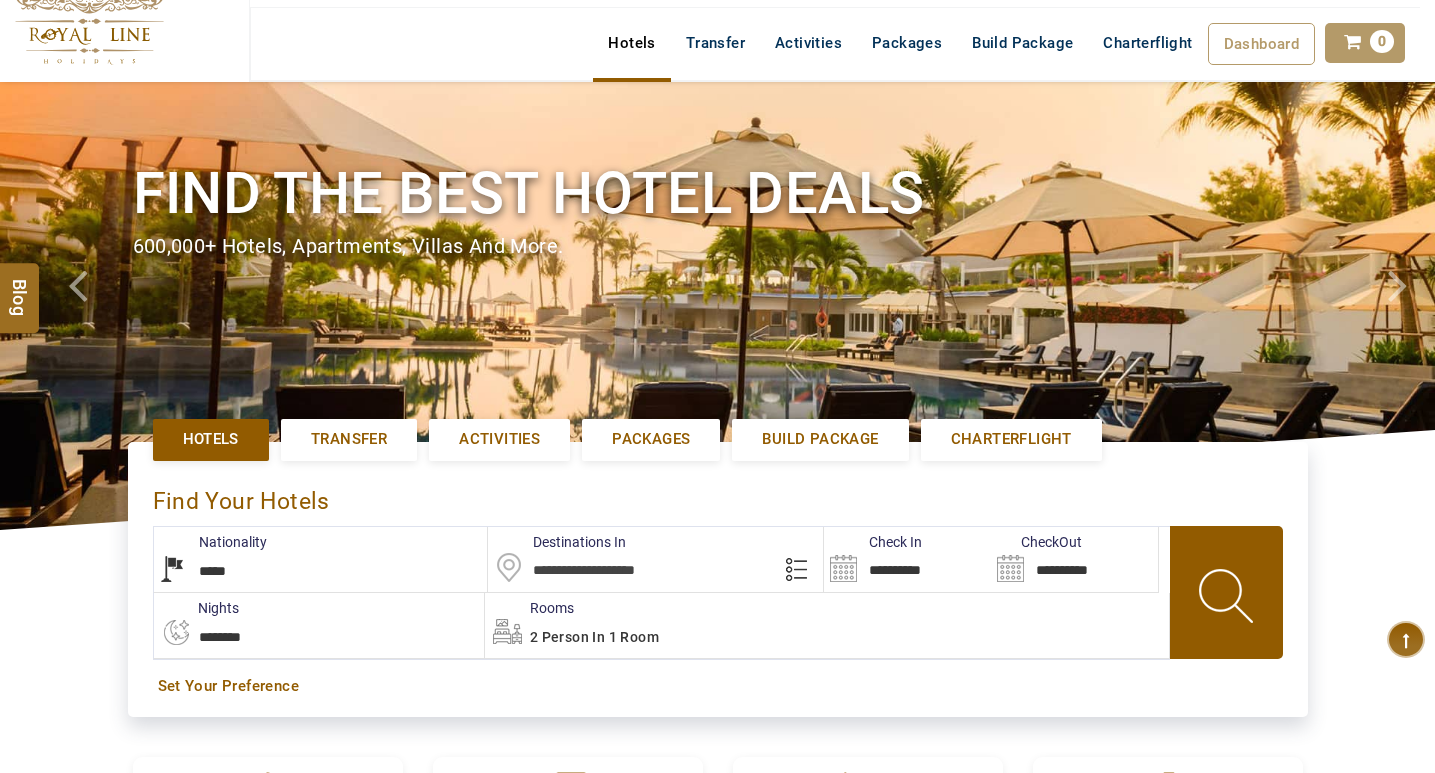 type on "**********" 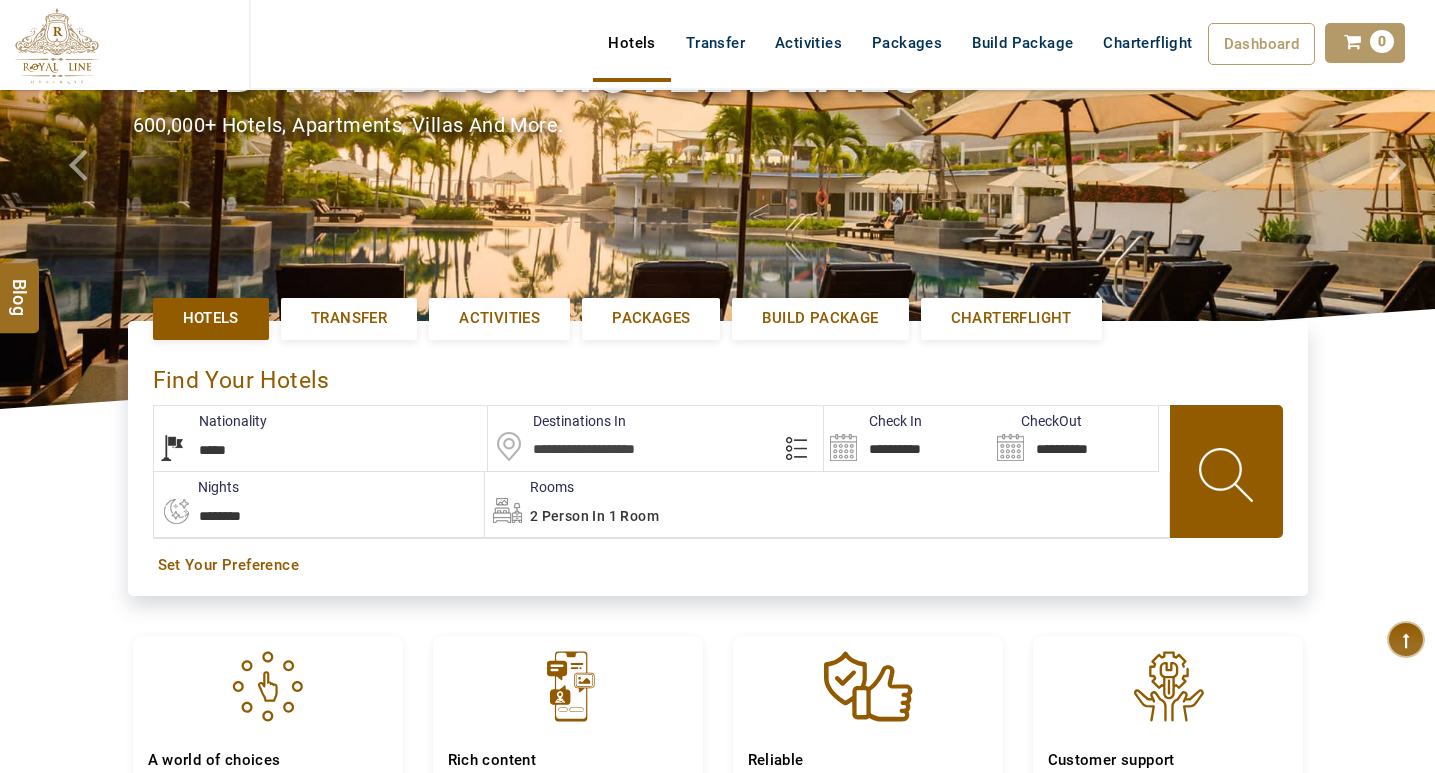 click on "Activities" at bounding box center [499, 318] 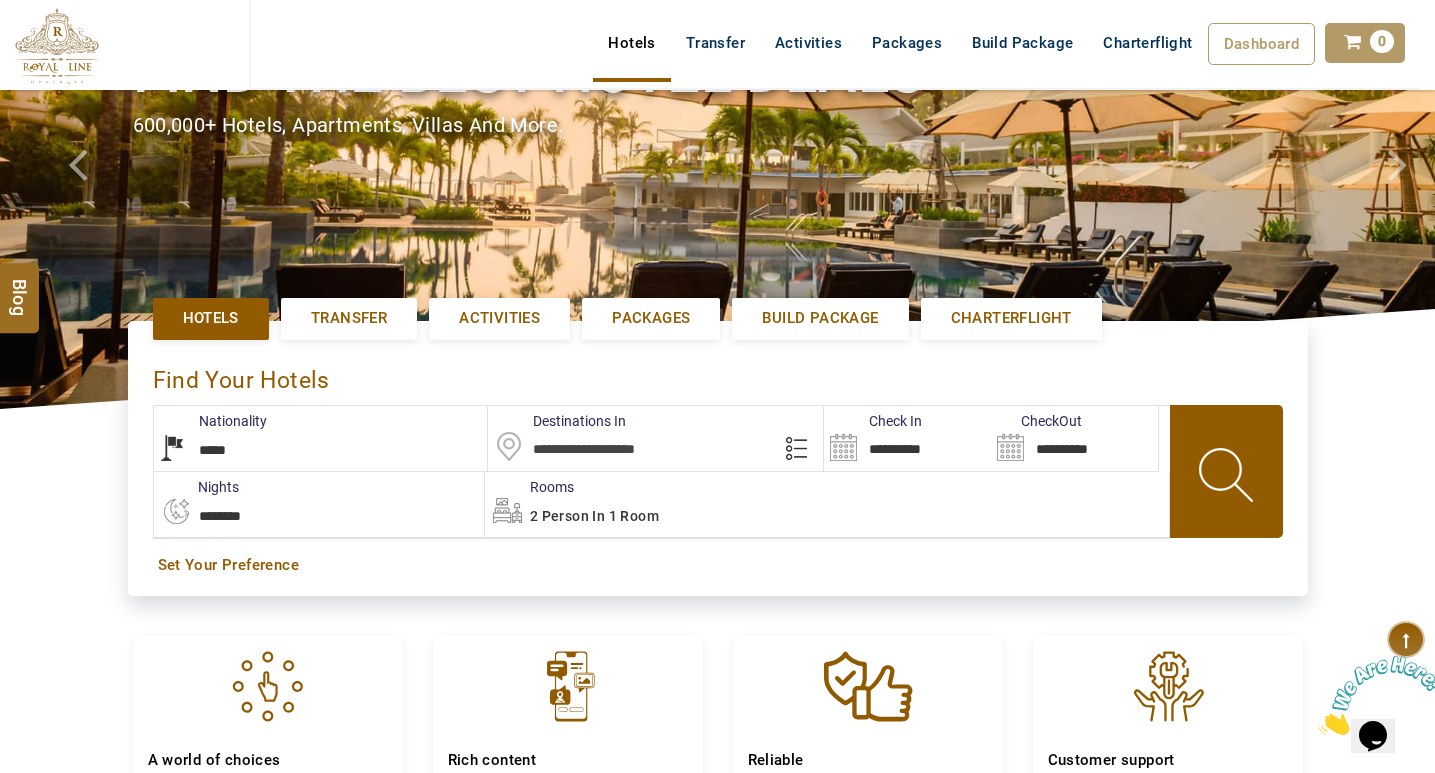 scroll, scrollTop: 0, scrollLeft: 0, axis: both 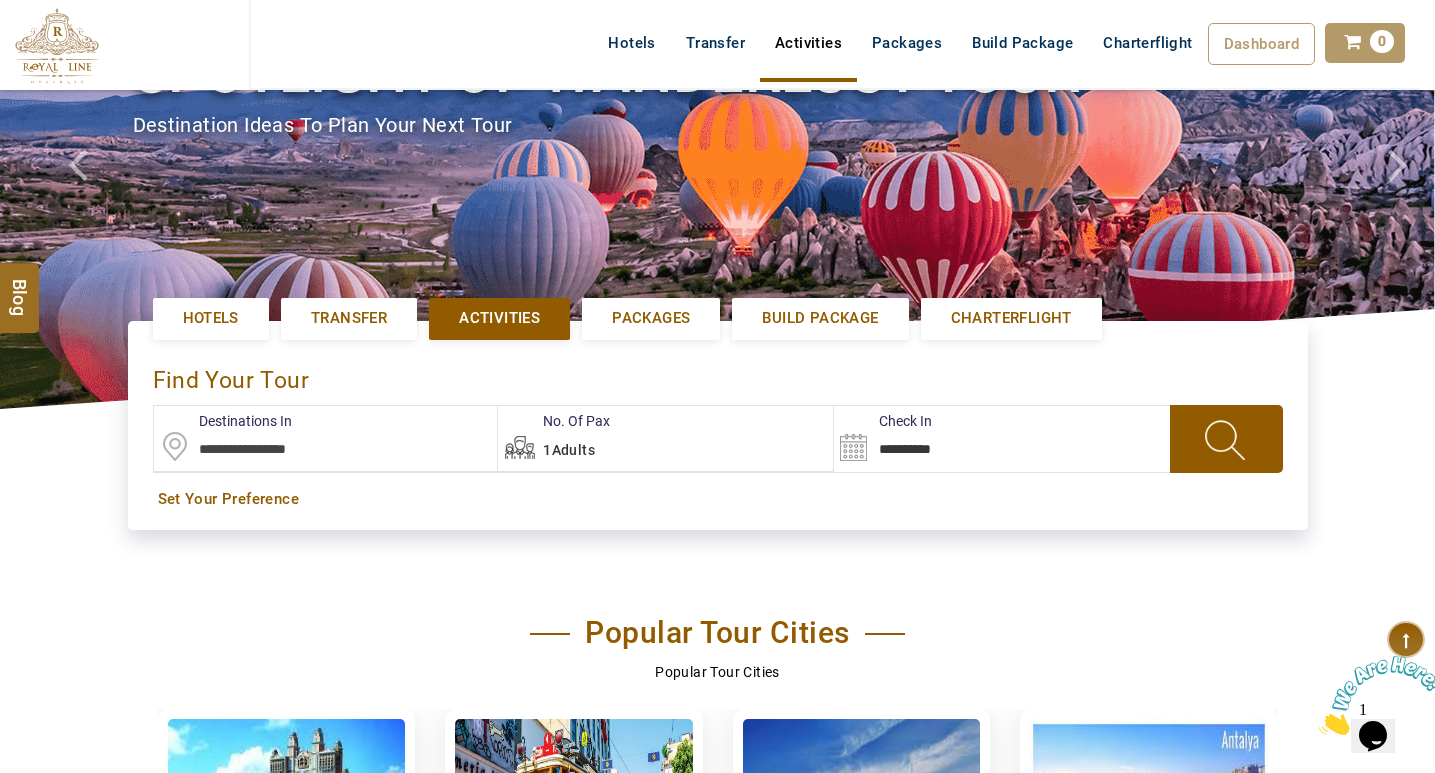 click at bounding box center (326, 438) 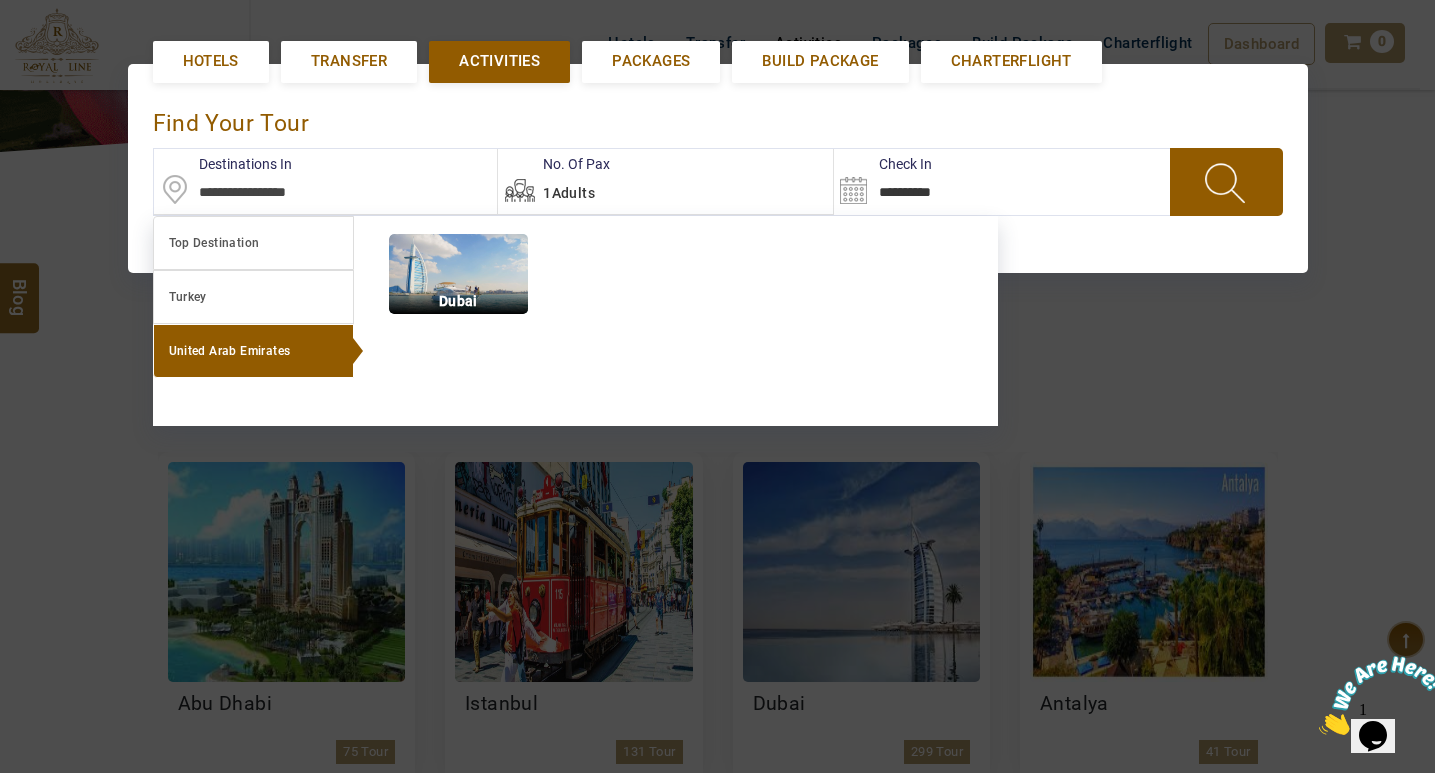 scroll, scrollTop: 461, scrollLeft: 0, axis: vertical 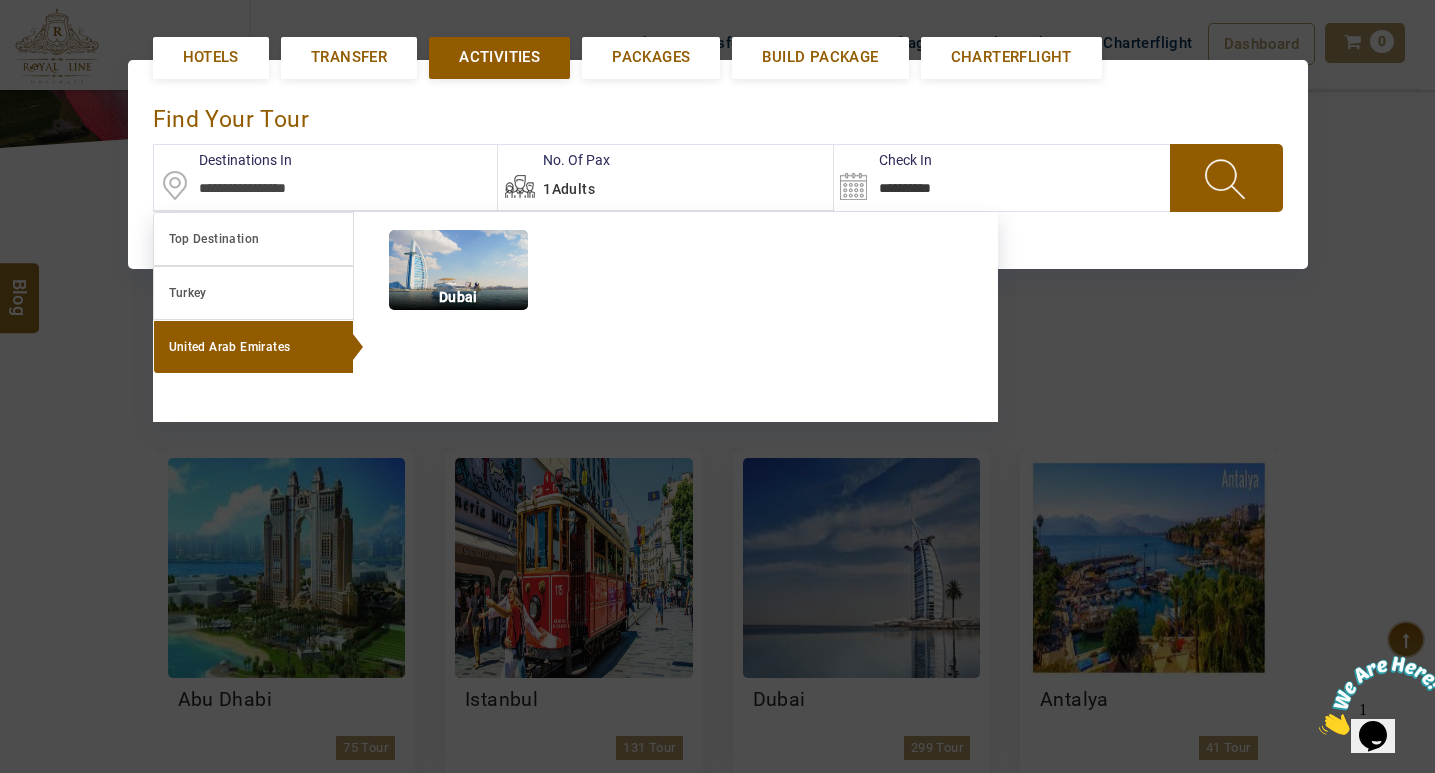 click on "United Arab Emirates" at bounding box center (253, 347) 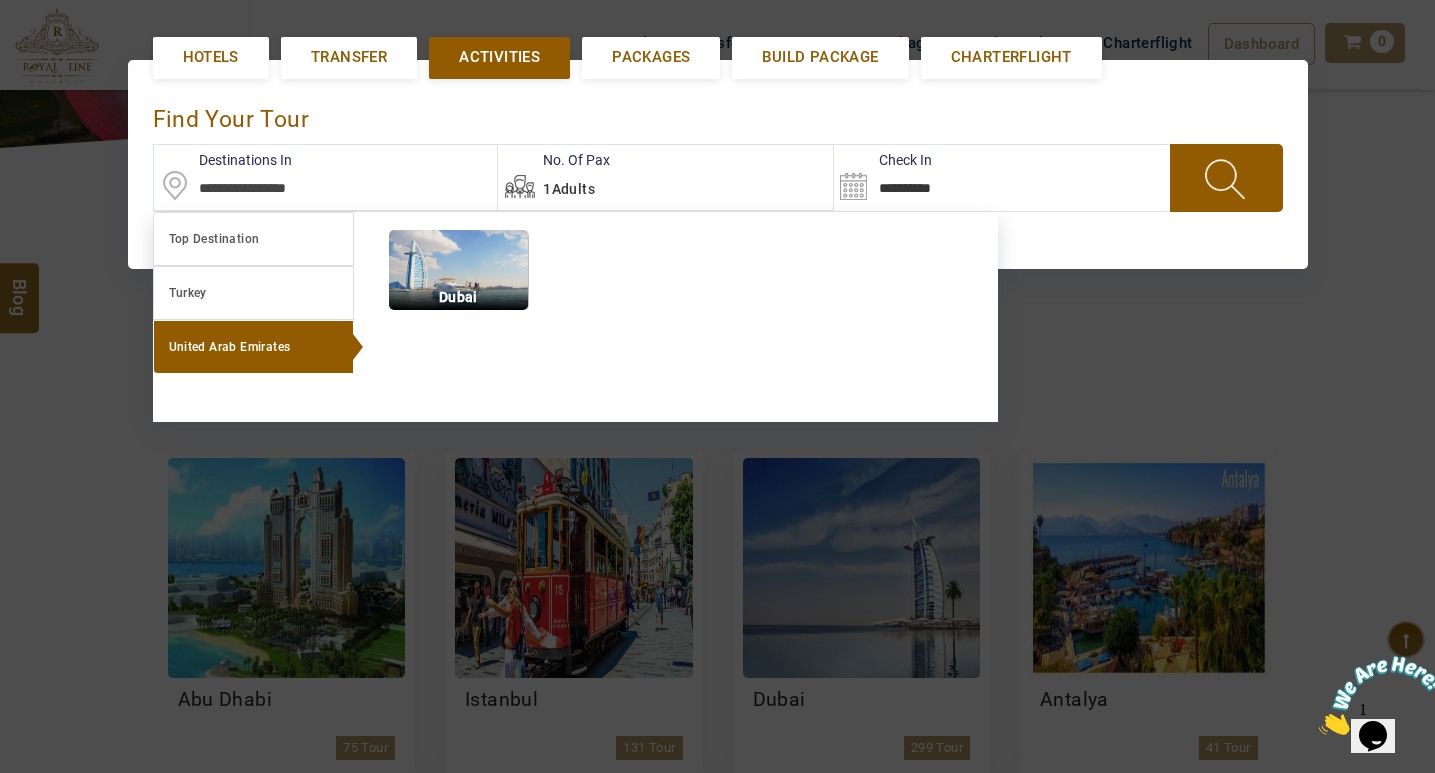 click at bounding box center [458, 270] 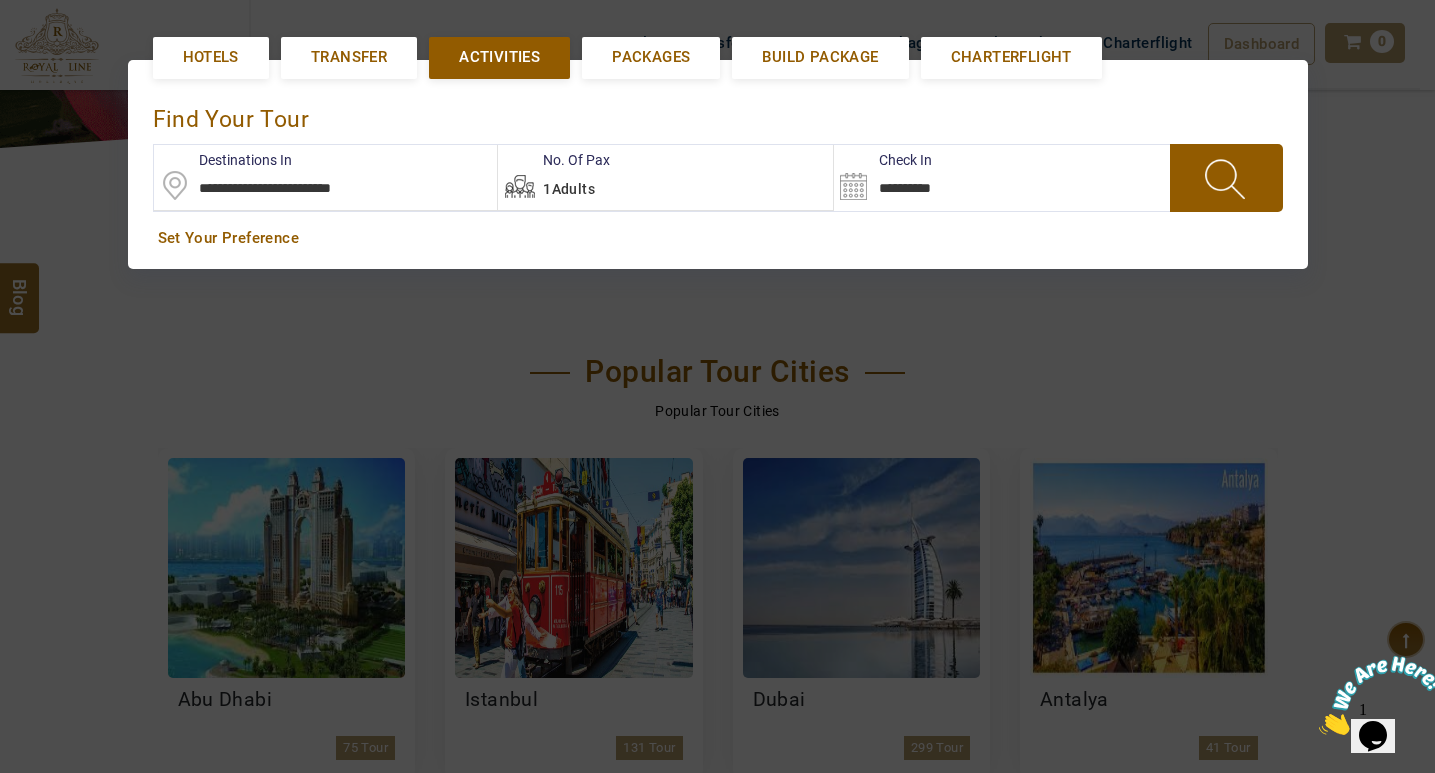 click on "**********" at bounding box center (931, 177) 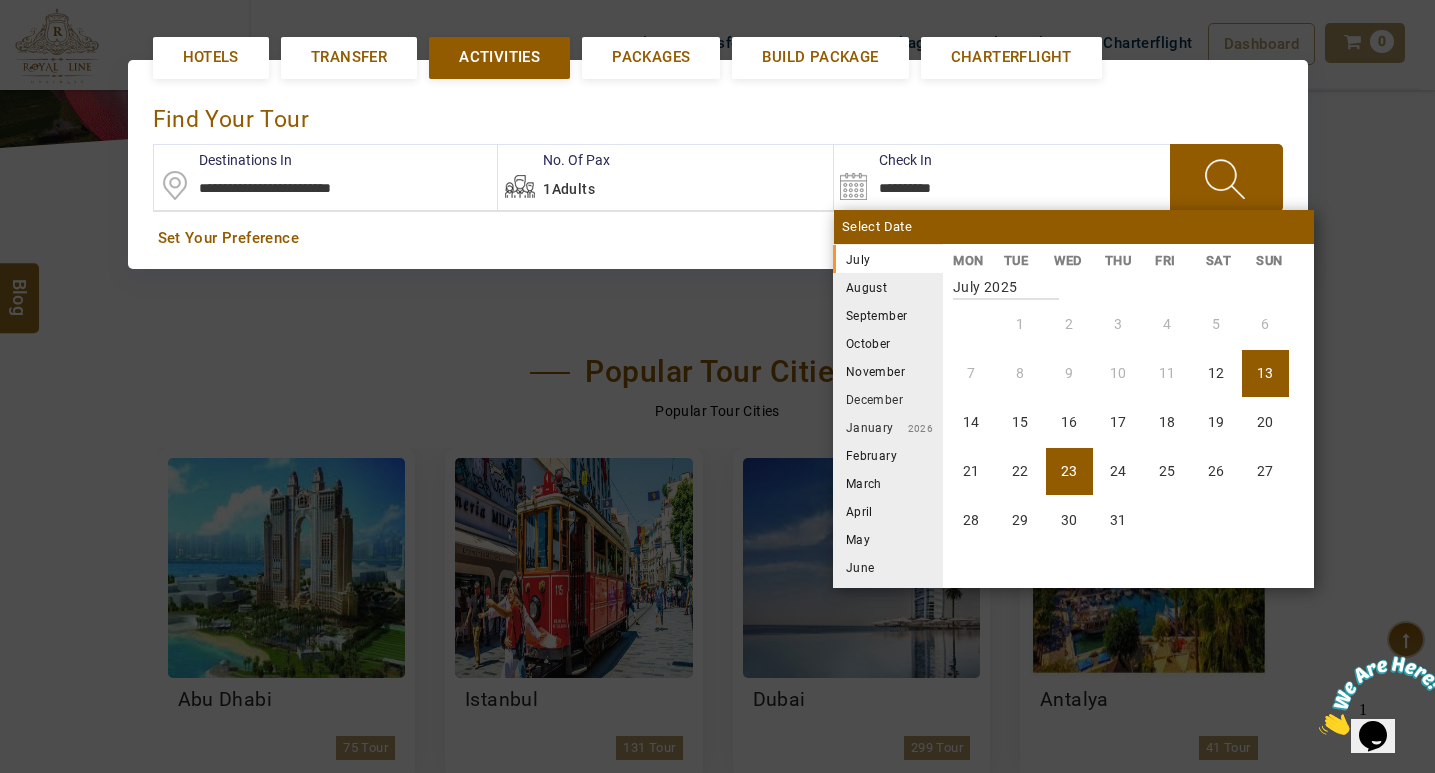 click on "23" at bounding box center [1069, 471] 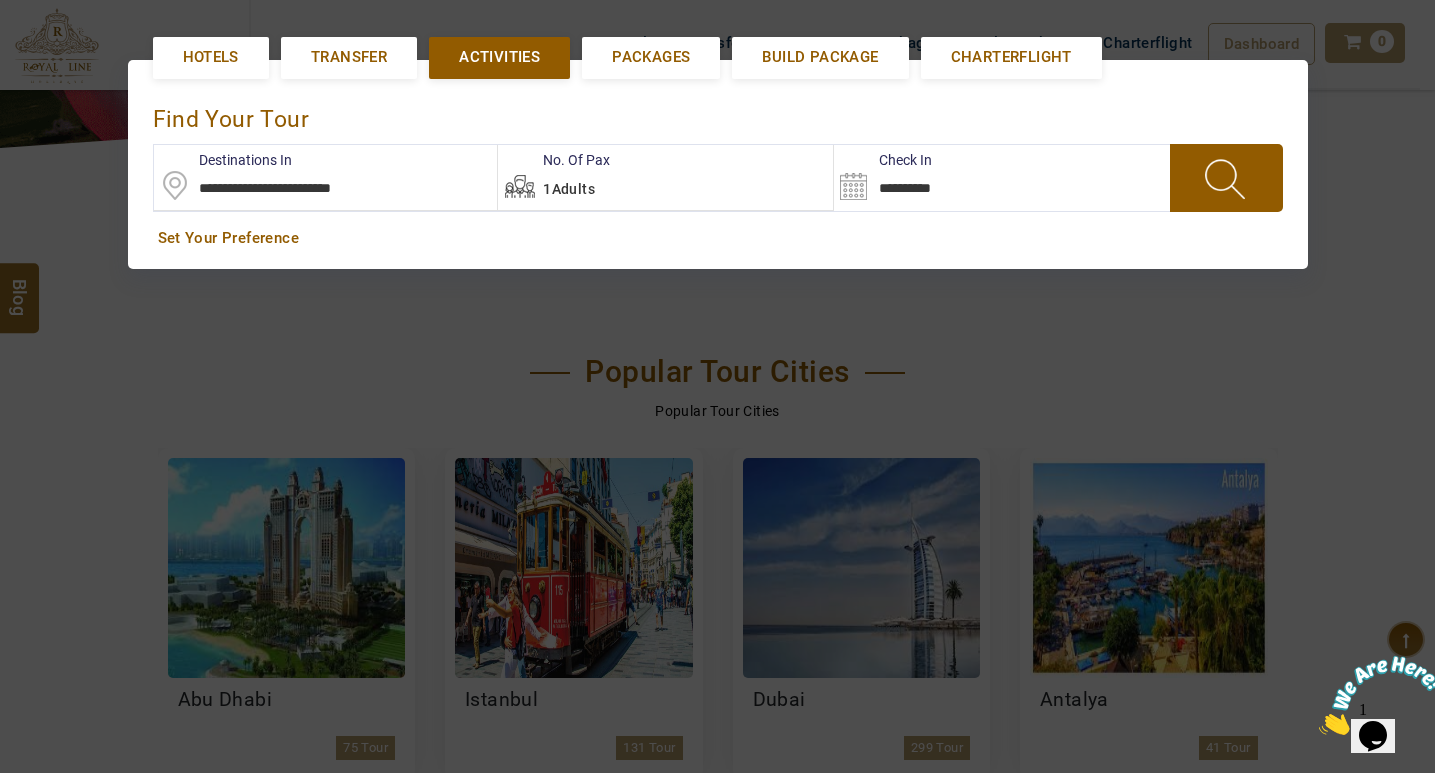 click at bounding box center (1226, 178) 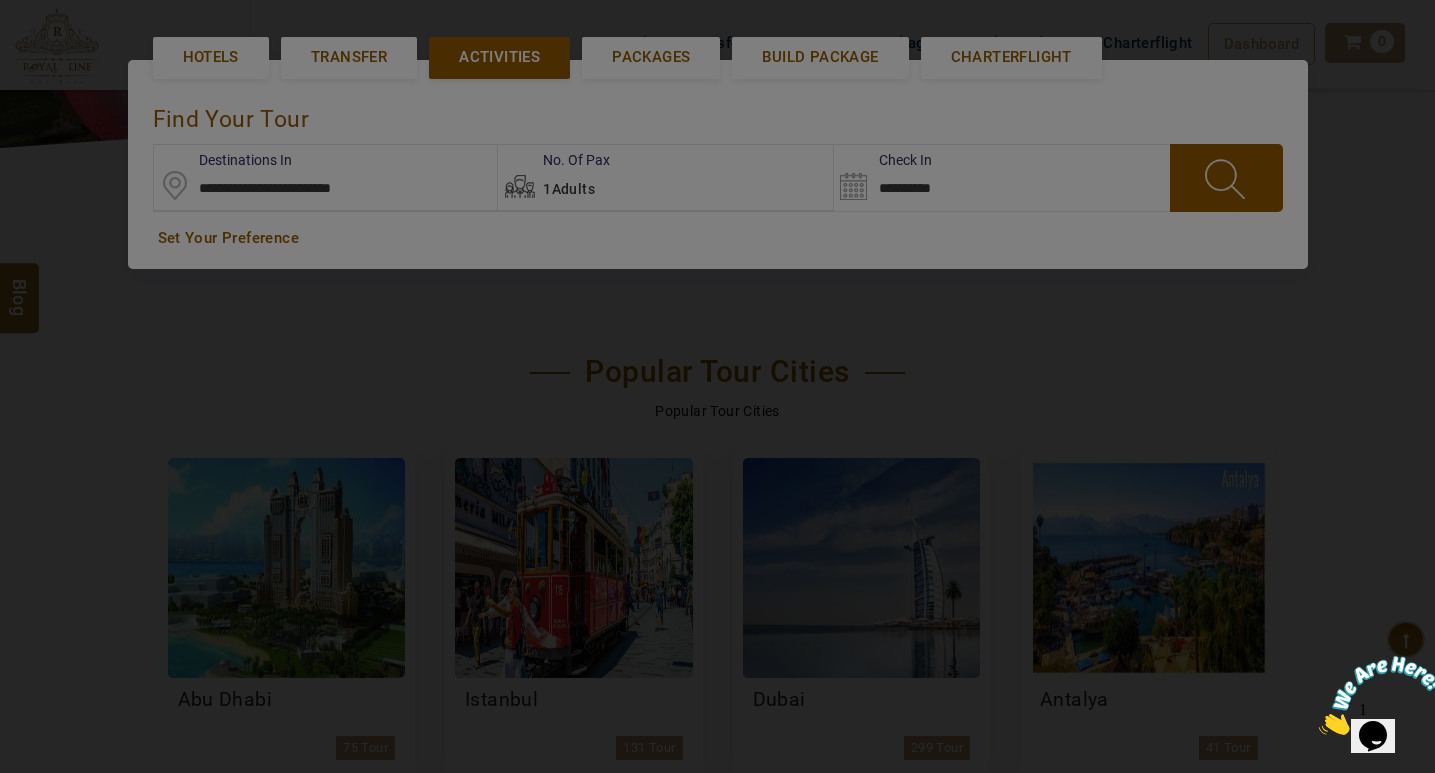 scroll, scrollTop: 400, scrollLeft: 0, axis: vertical 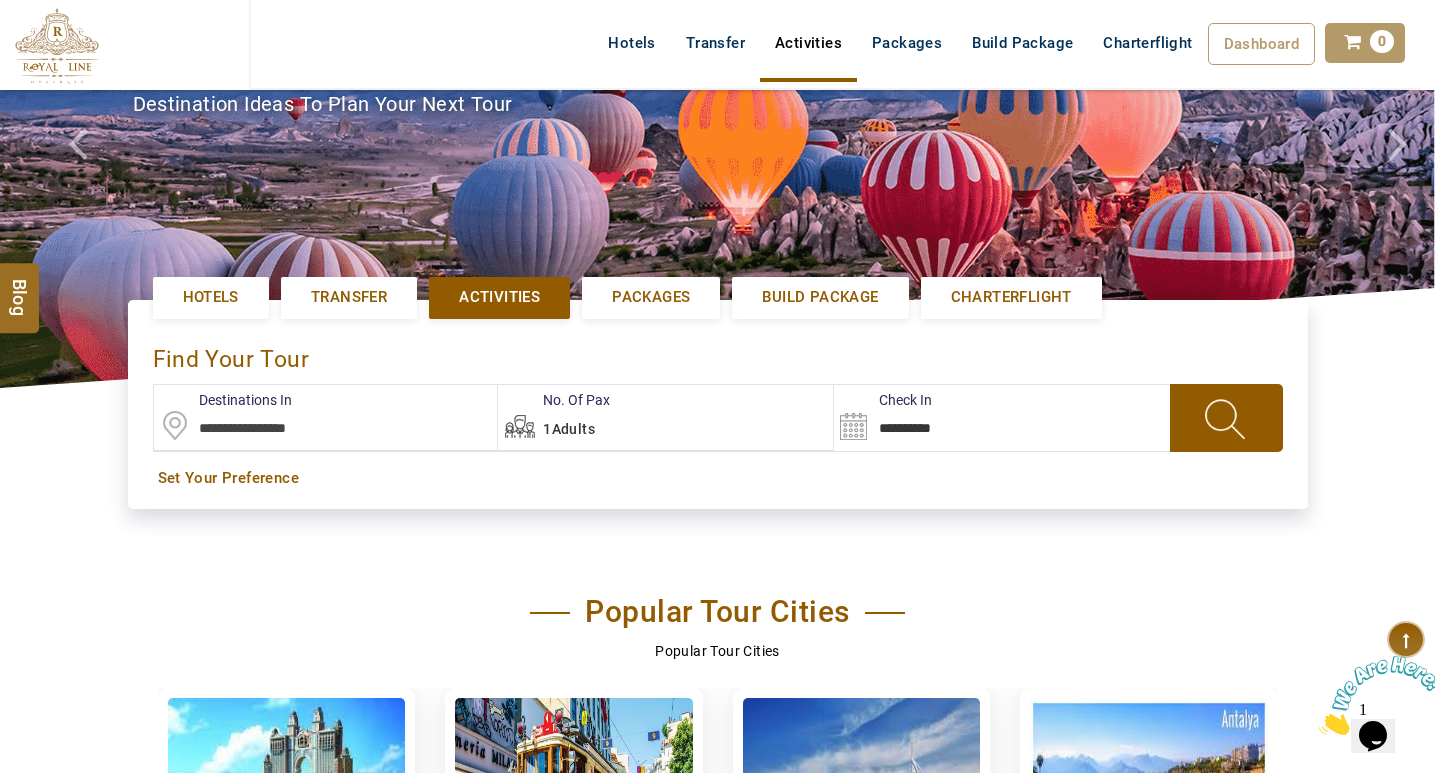 click at bounding box center (326, 417) 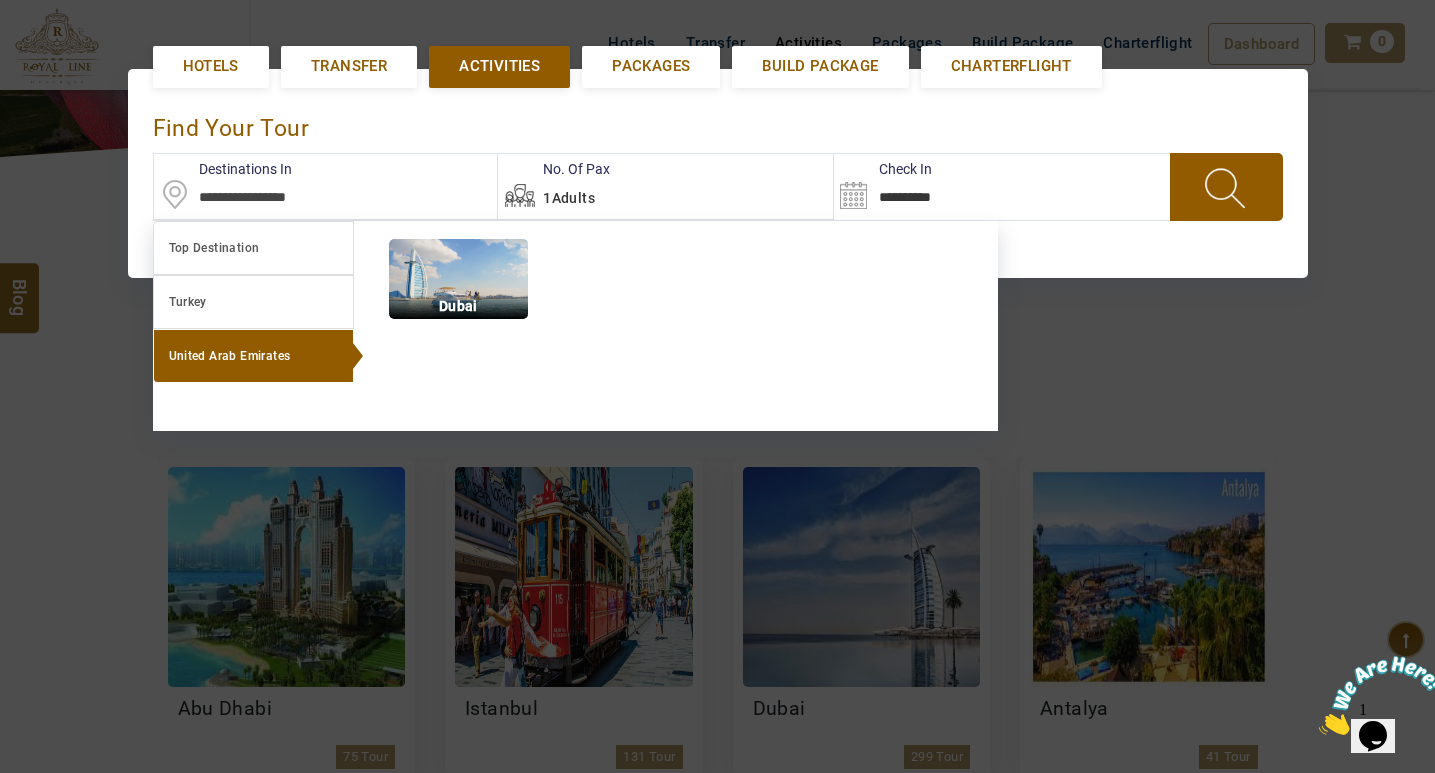 scroll, scrollTop: 461, scrollLeft: 0, axis: vertical 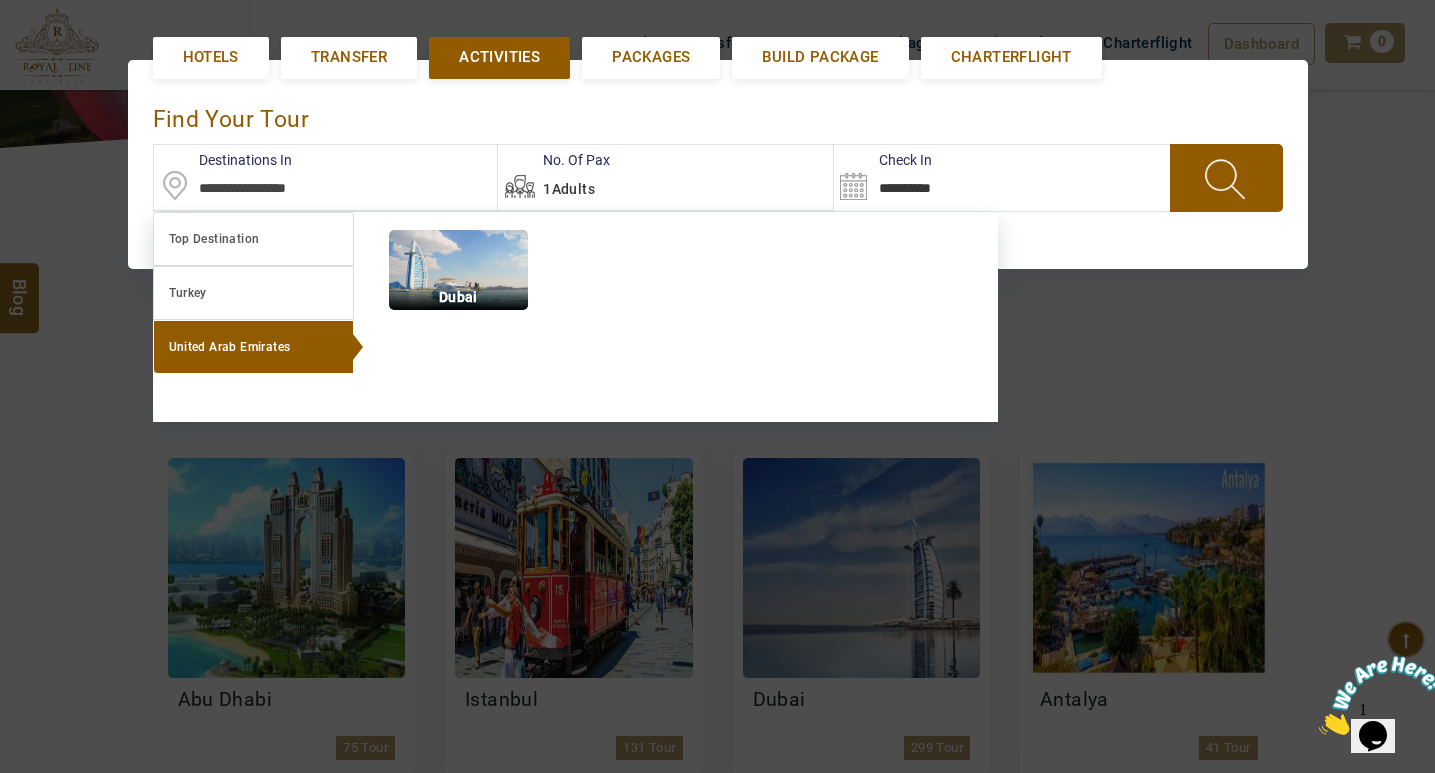click on "United Arab Emirates" at bounding box center (253, 347) 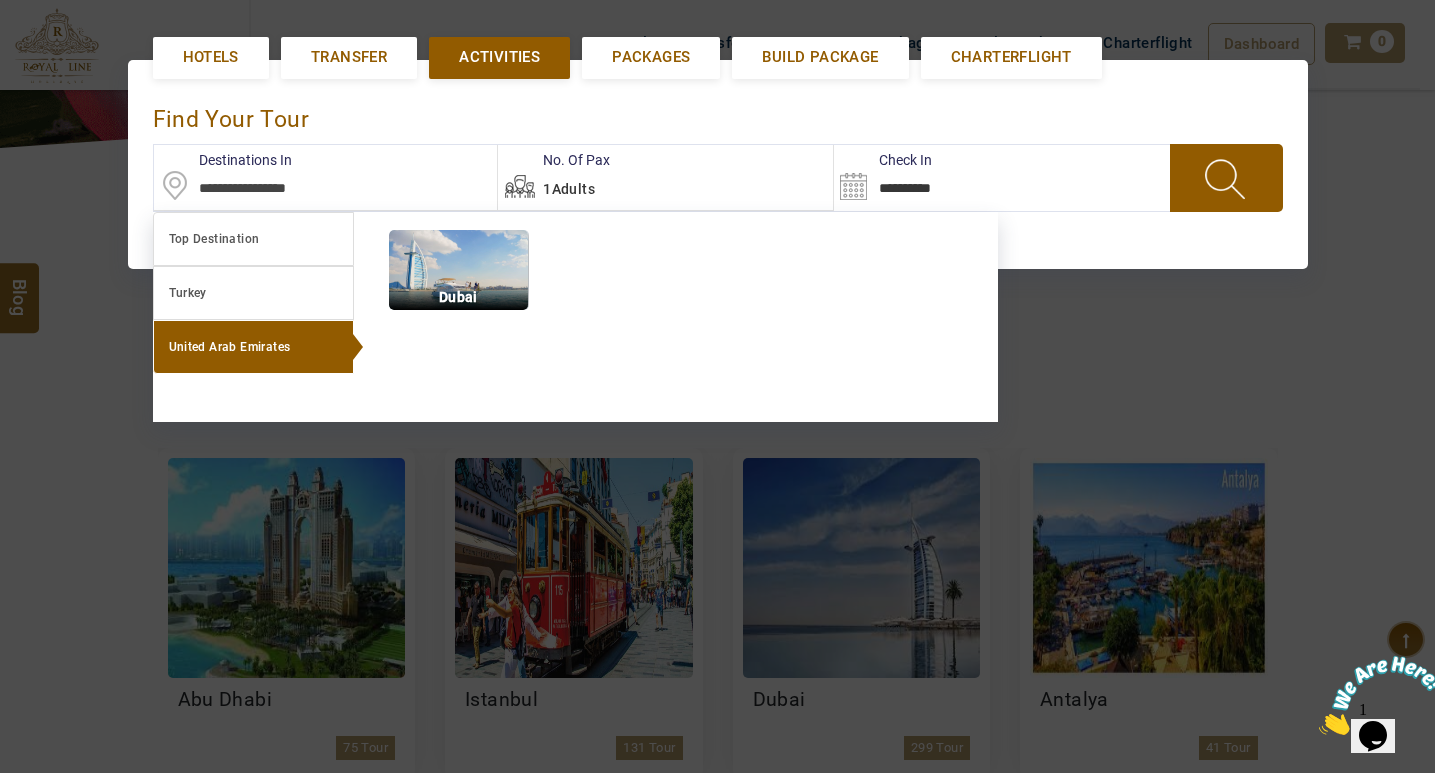 click at bounding box center (458, 270) 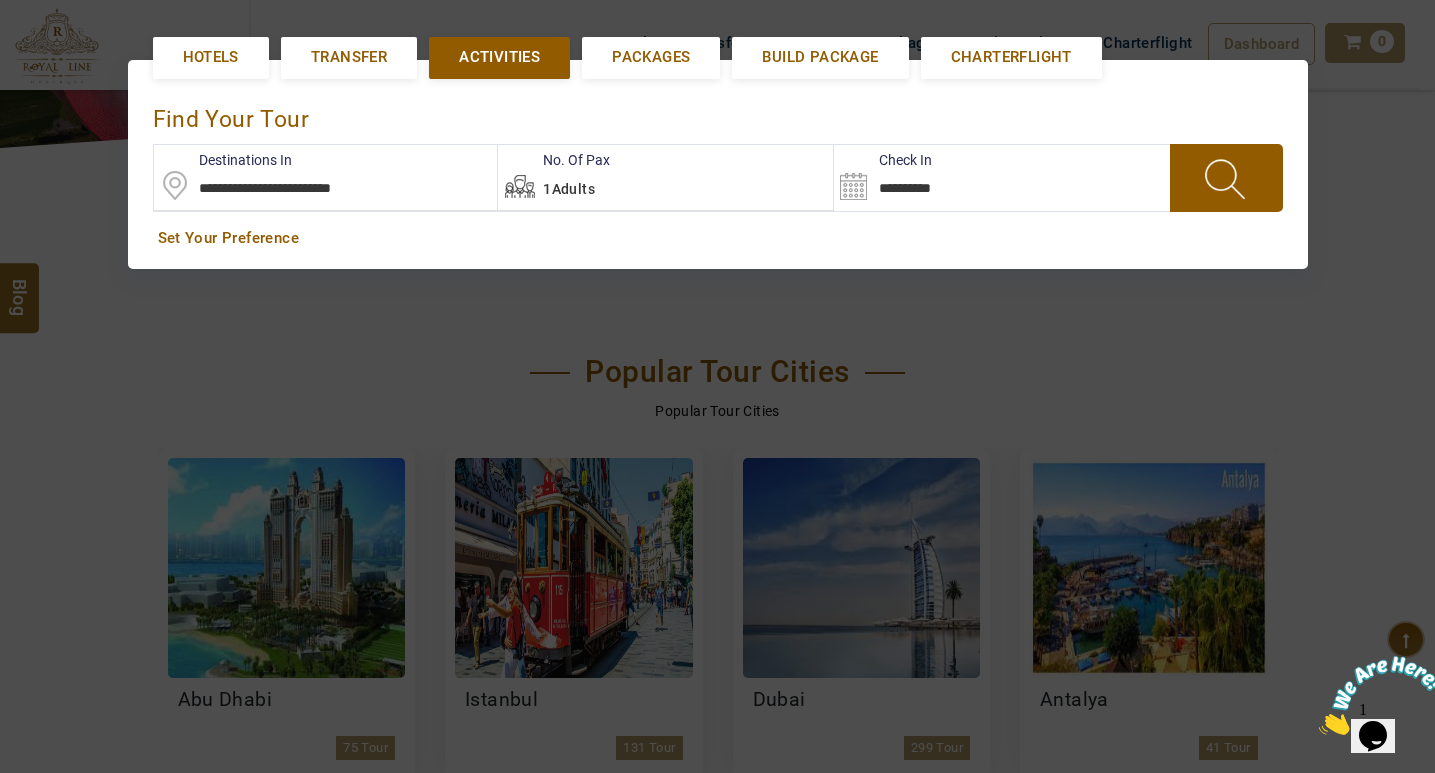 click on "**********" at bounding box center [931, 177] 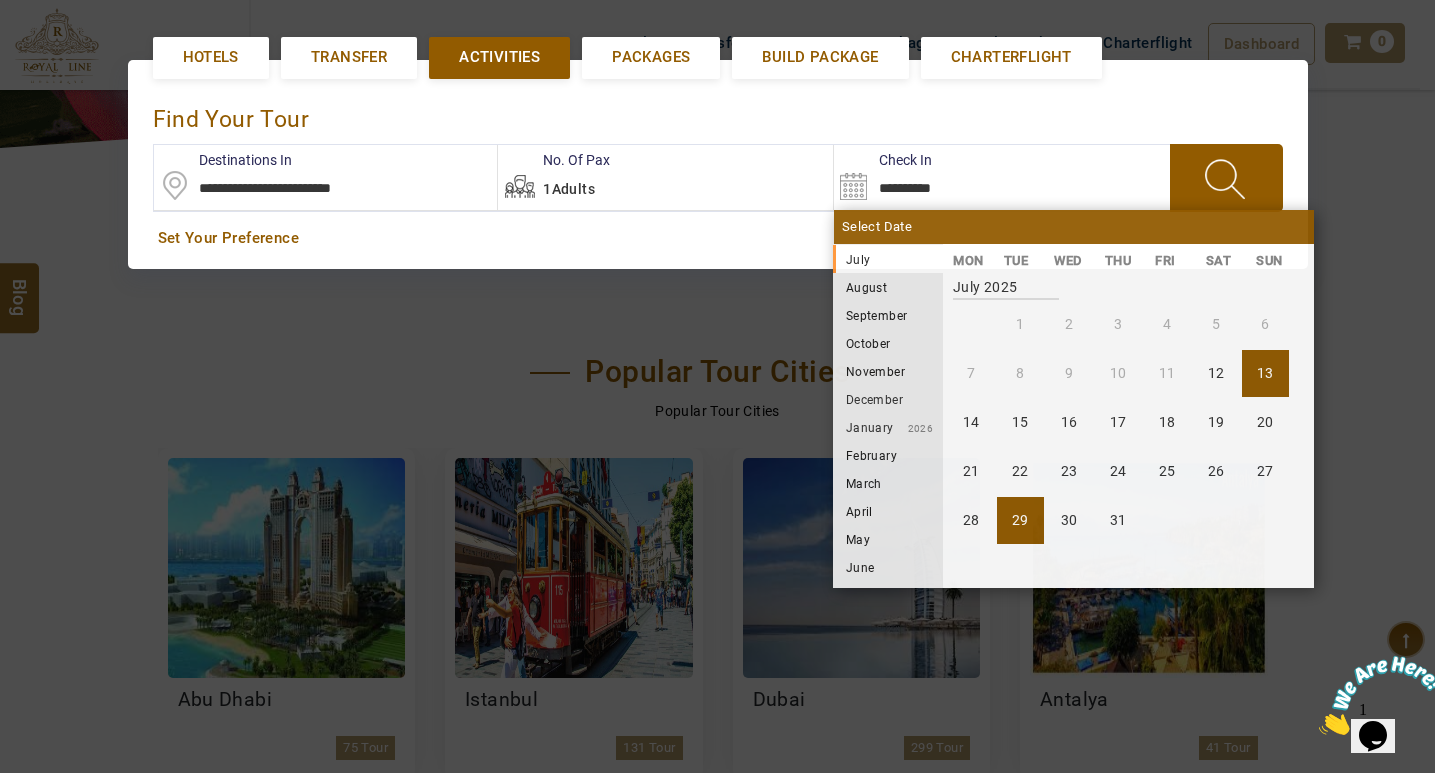 click on "29" at bounding box center [1020, 520] 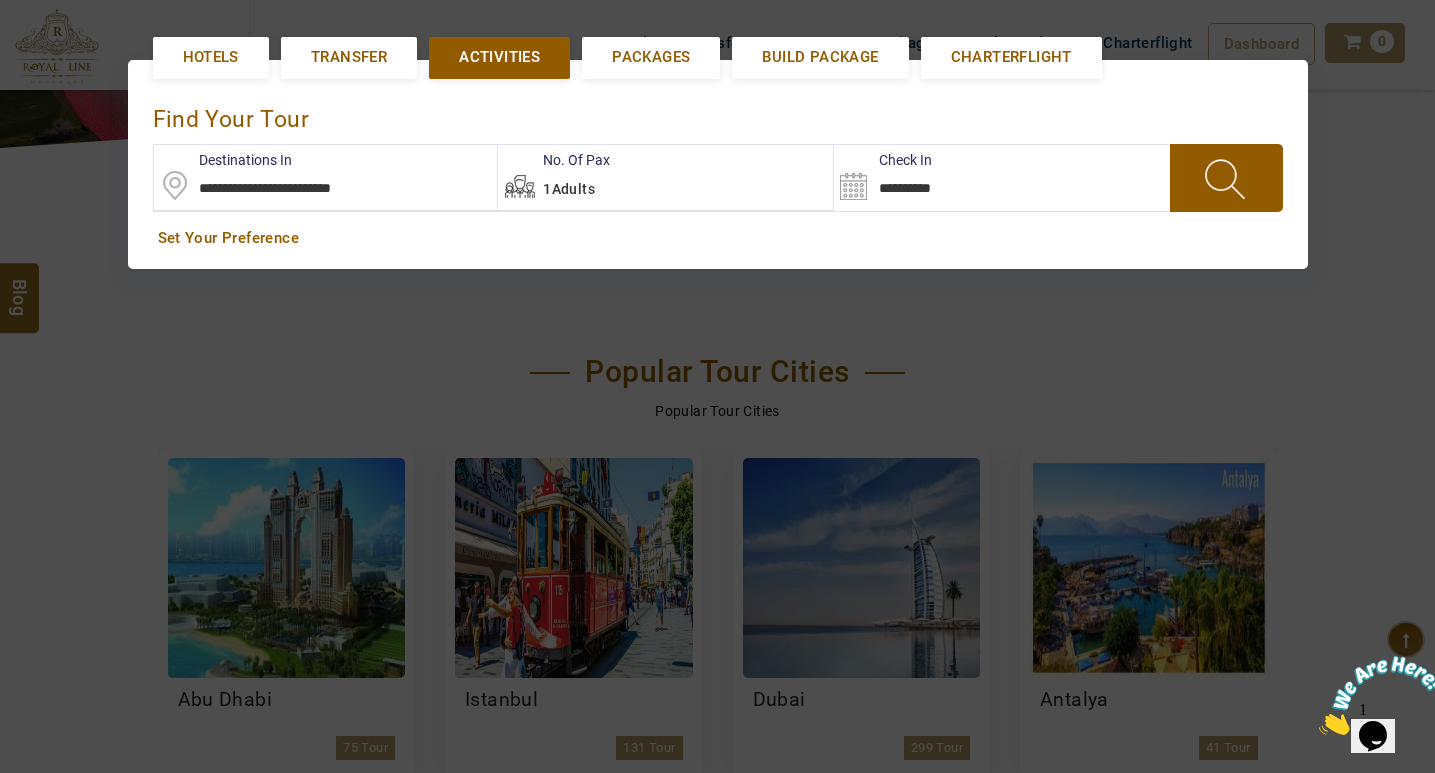 drag, startPoint x: 1215, startPoint y: 173, endPoint x: 86, endPoint y: 69, distance: 1133.7799 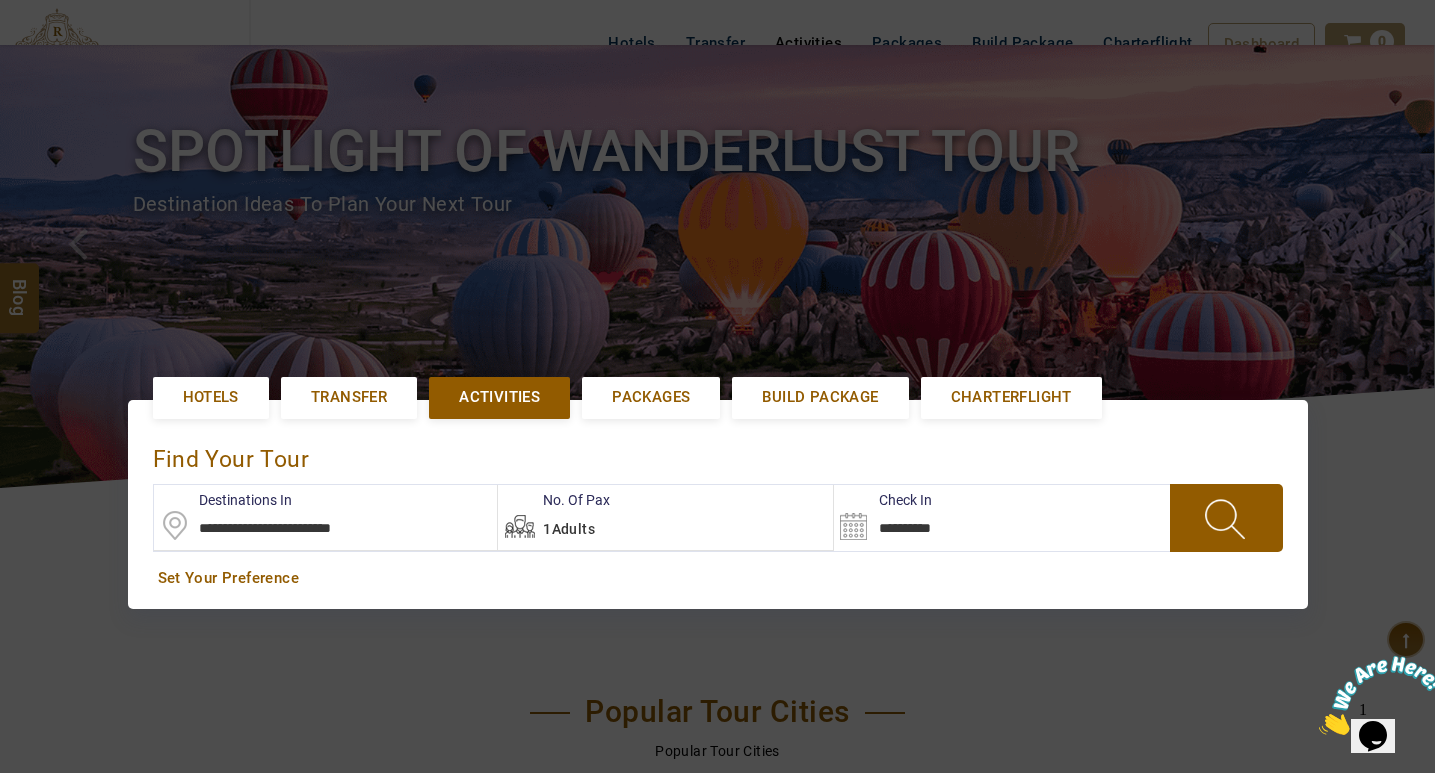 scroll, scrollTop: 0, scrollLeft: 0, axis: both 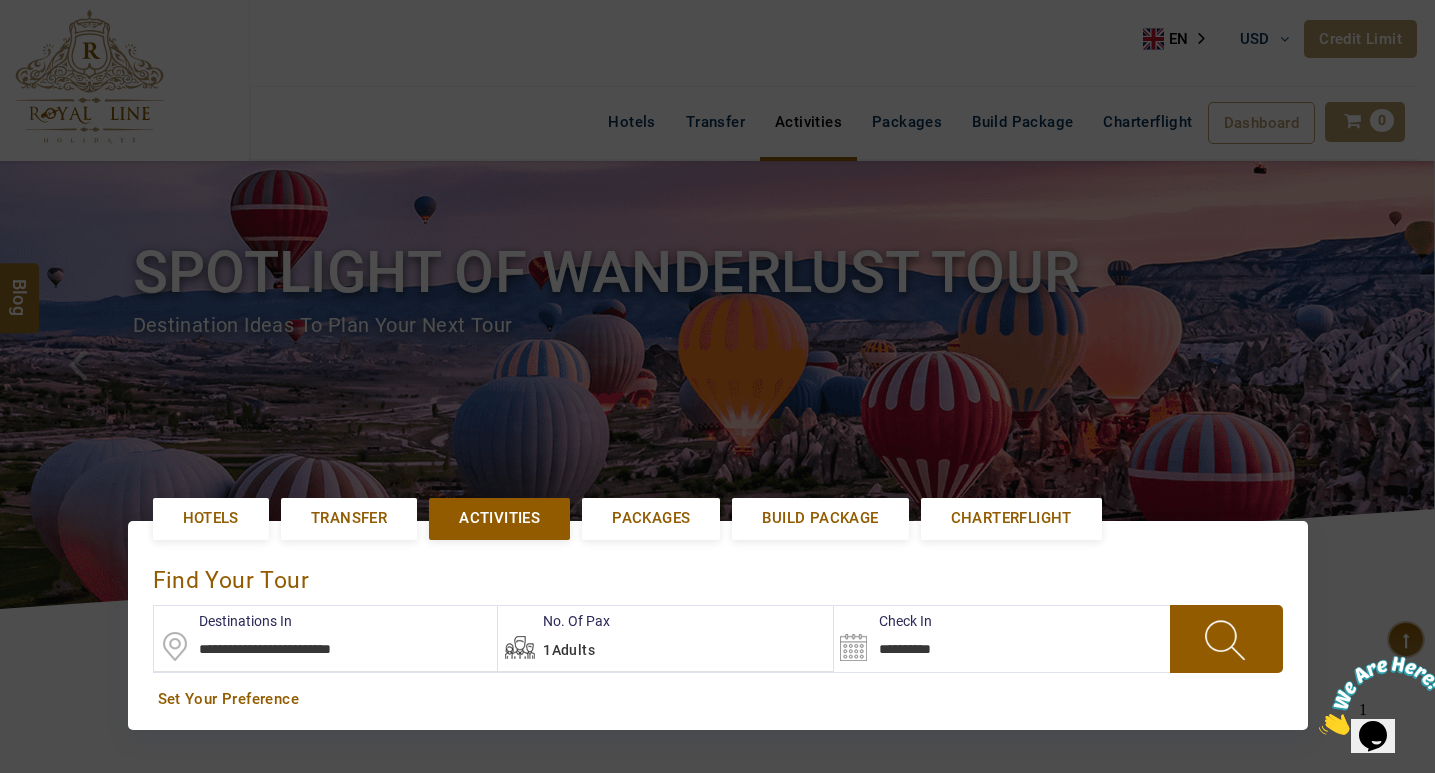 drag, startPoint x: 1384, startPoint y: 706, endPoint x: 1344, endPoint y: 650, distance: 68.8186 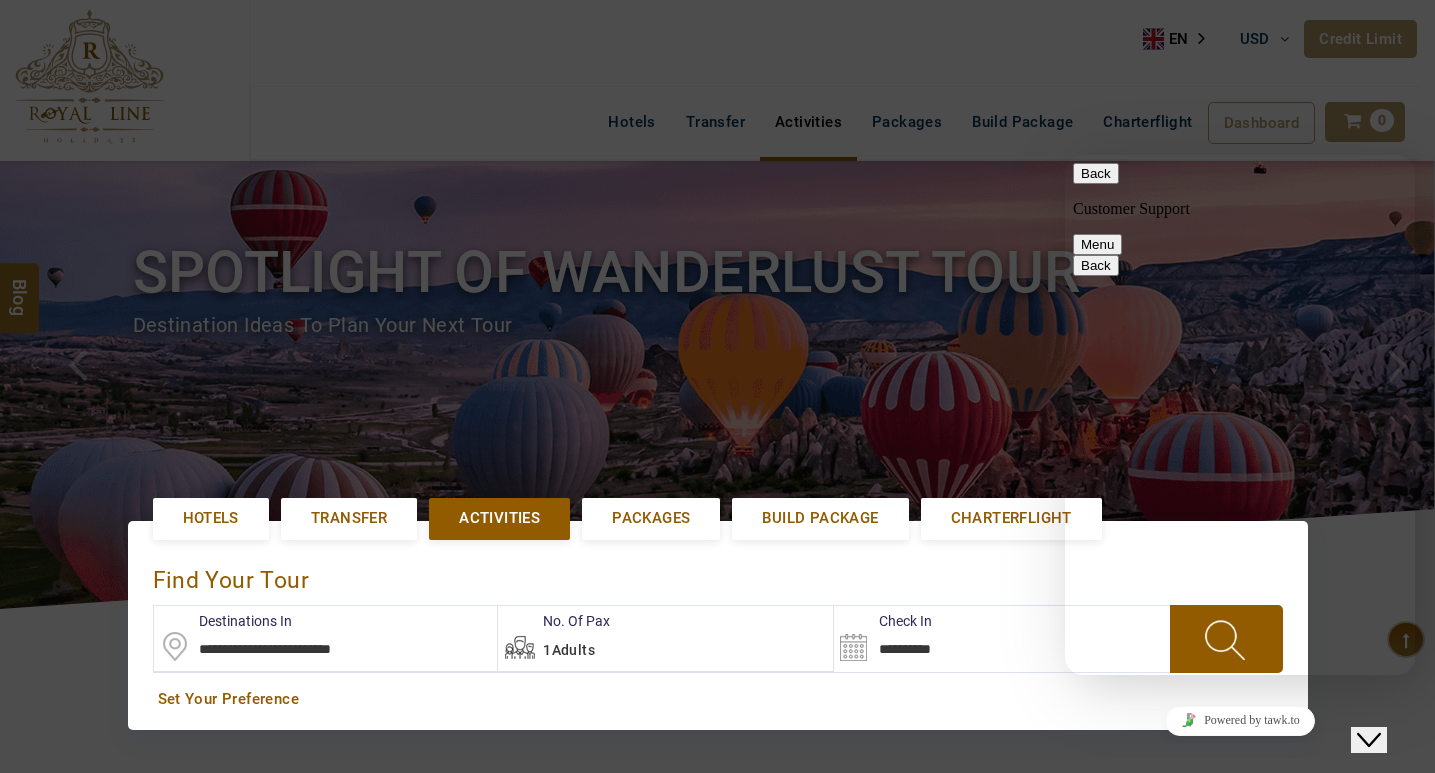 scroll, scrollTop: 262, scrollLeft: 0, axis: vertical 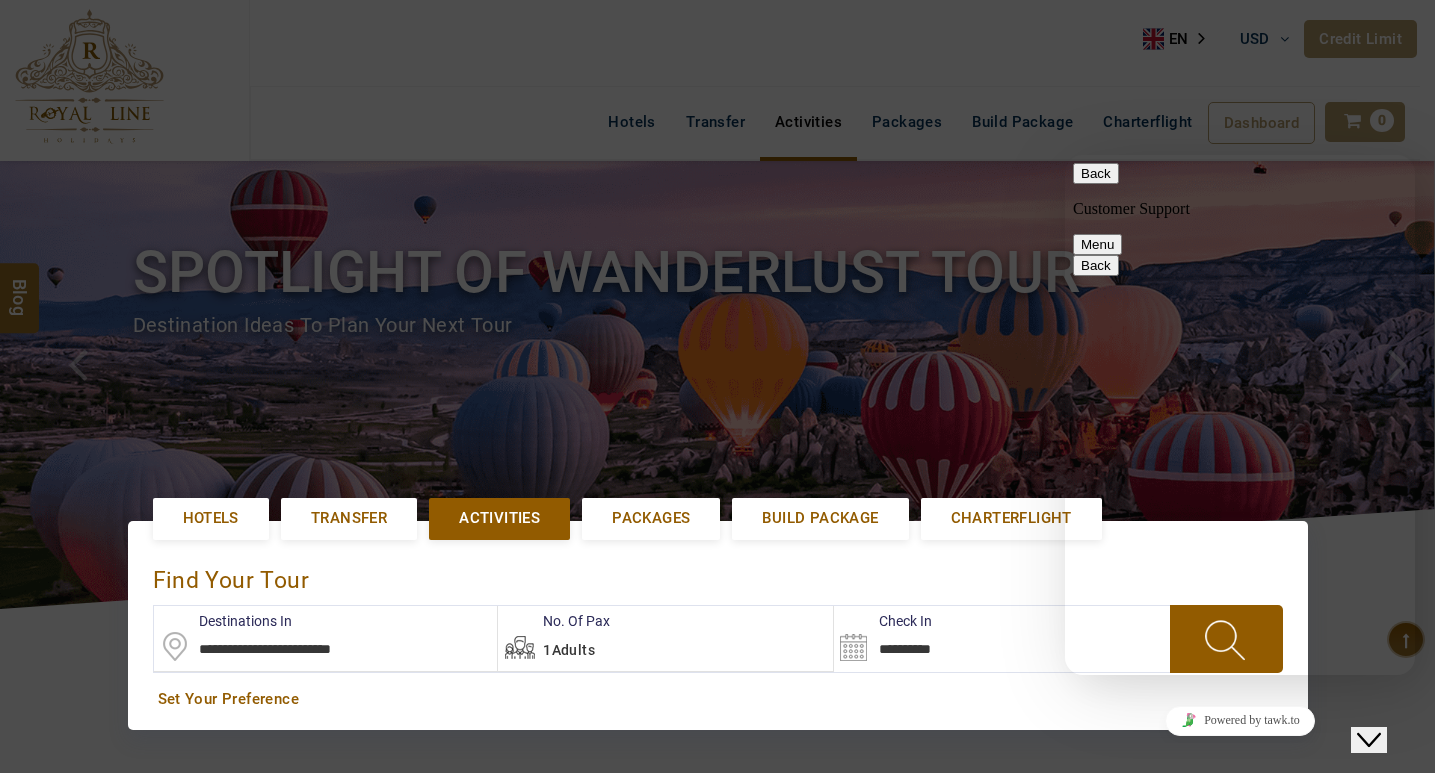 click on "Close Chat This icon closes the chat window." at bounding box center [1369, 740] 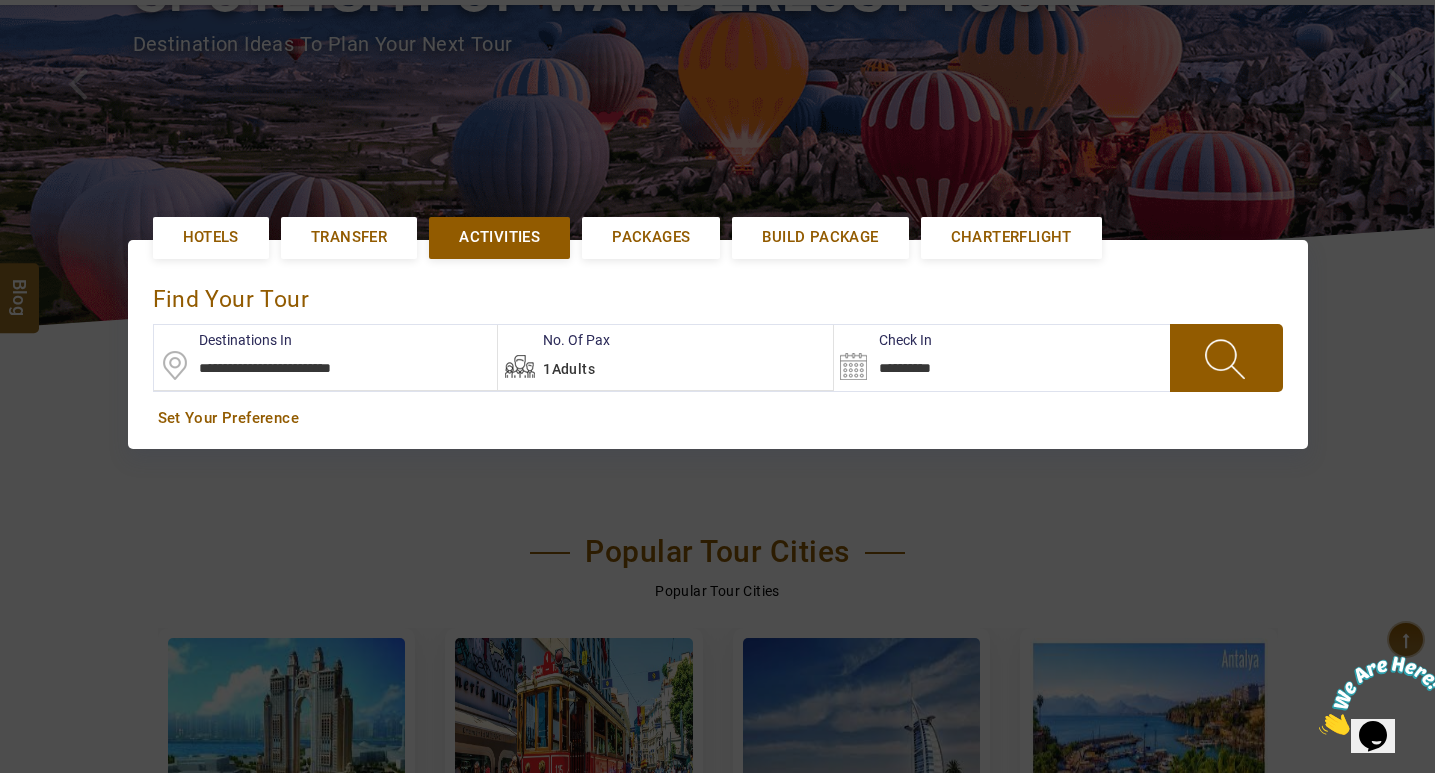 scroll, scrollTop: 500, scrollLeft: 0, axis: vertical 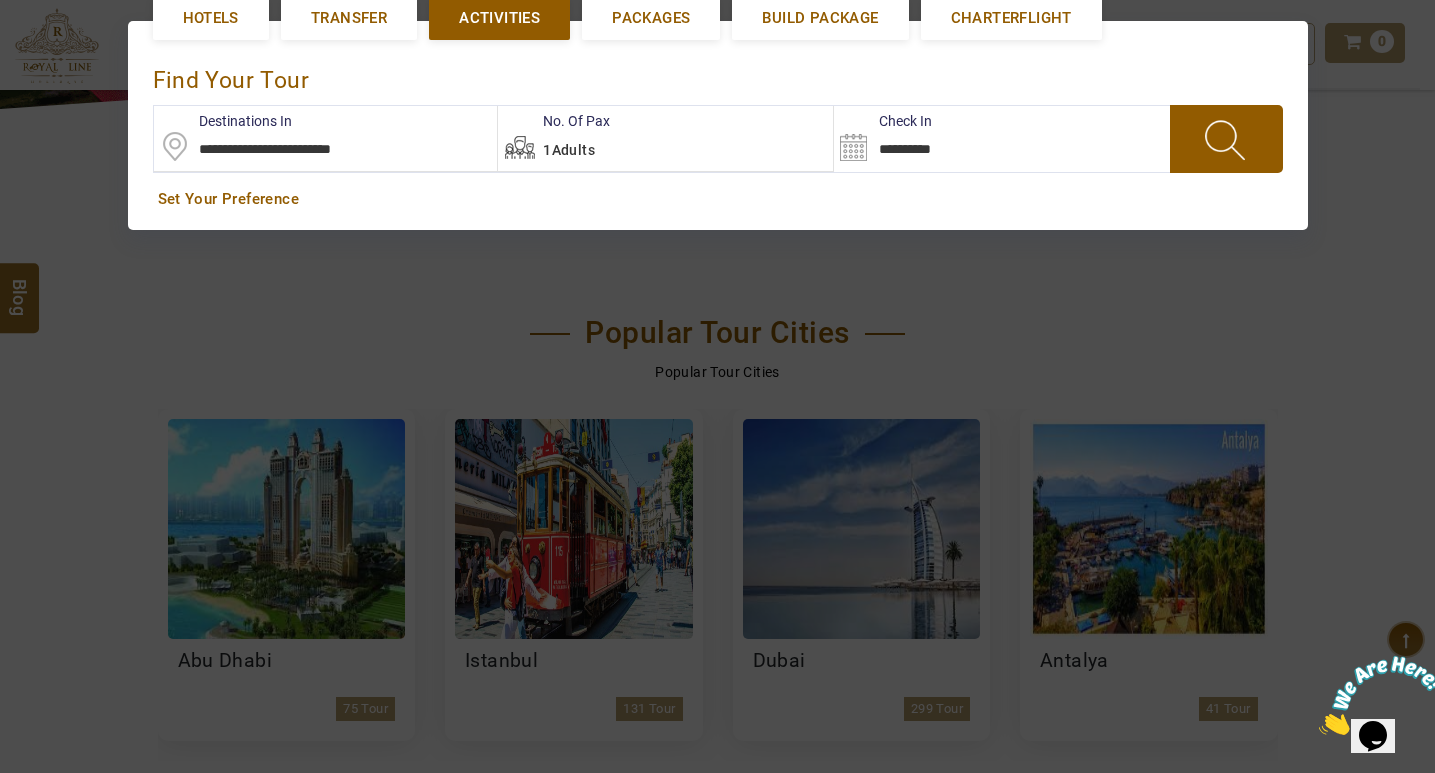 click on "**********" at bounding box center [931, 138] 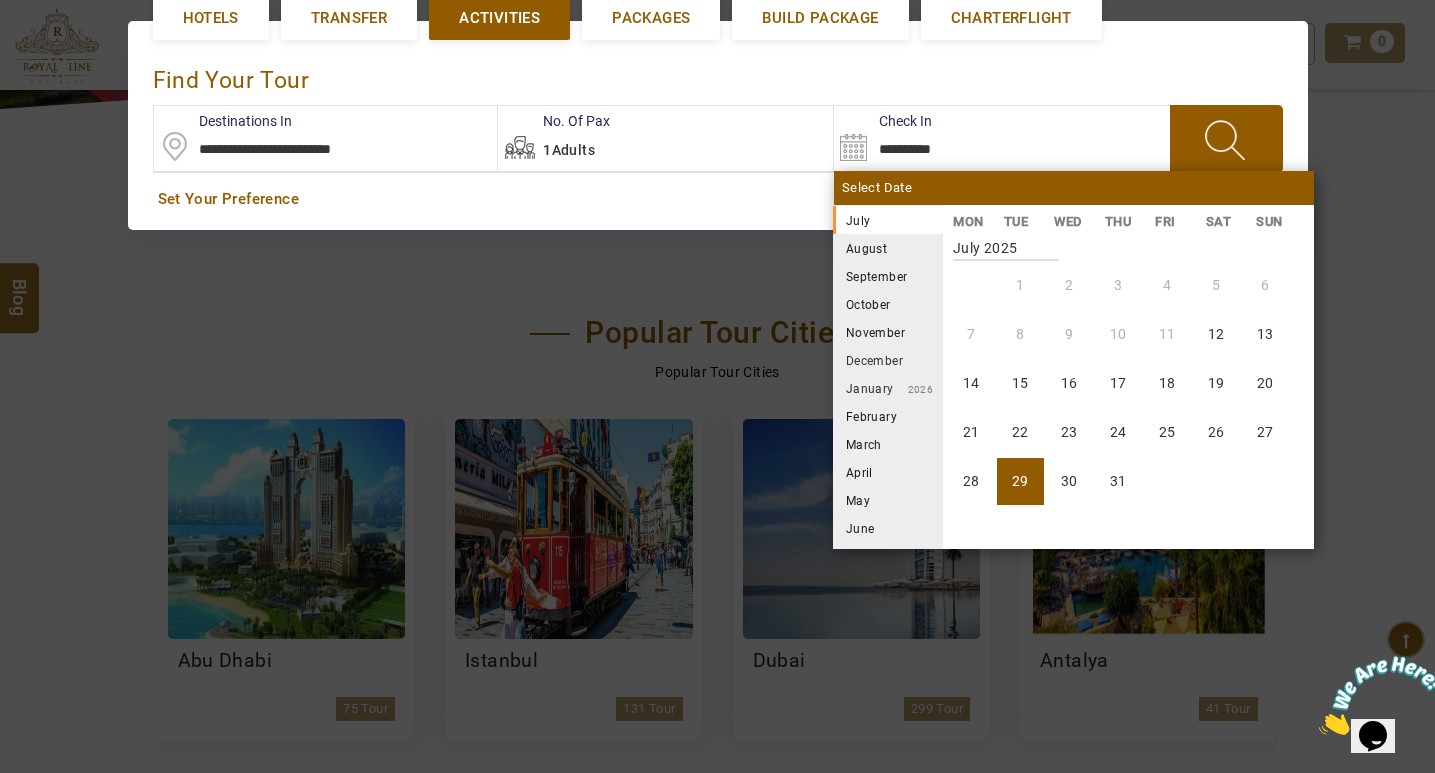click on "August" at bounding box center [888, 248] 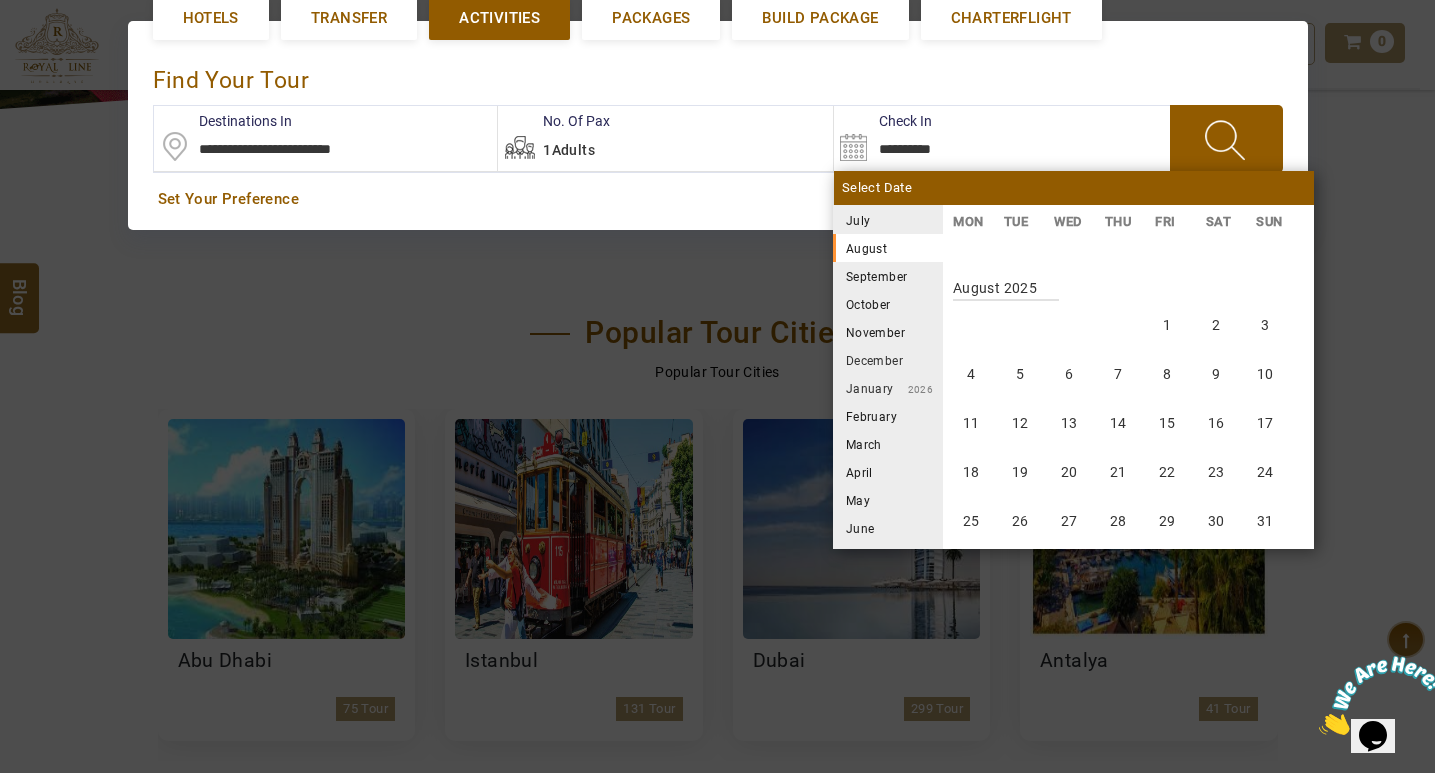 scroll, scrollTop: 370, scrollLeft: 0, axis: vertical 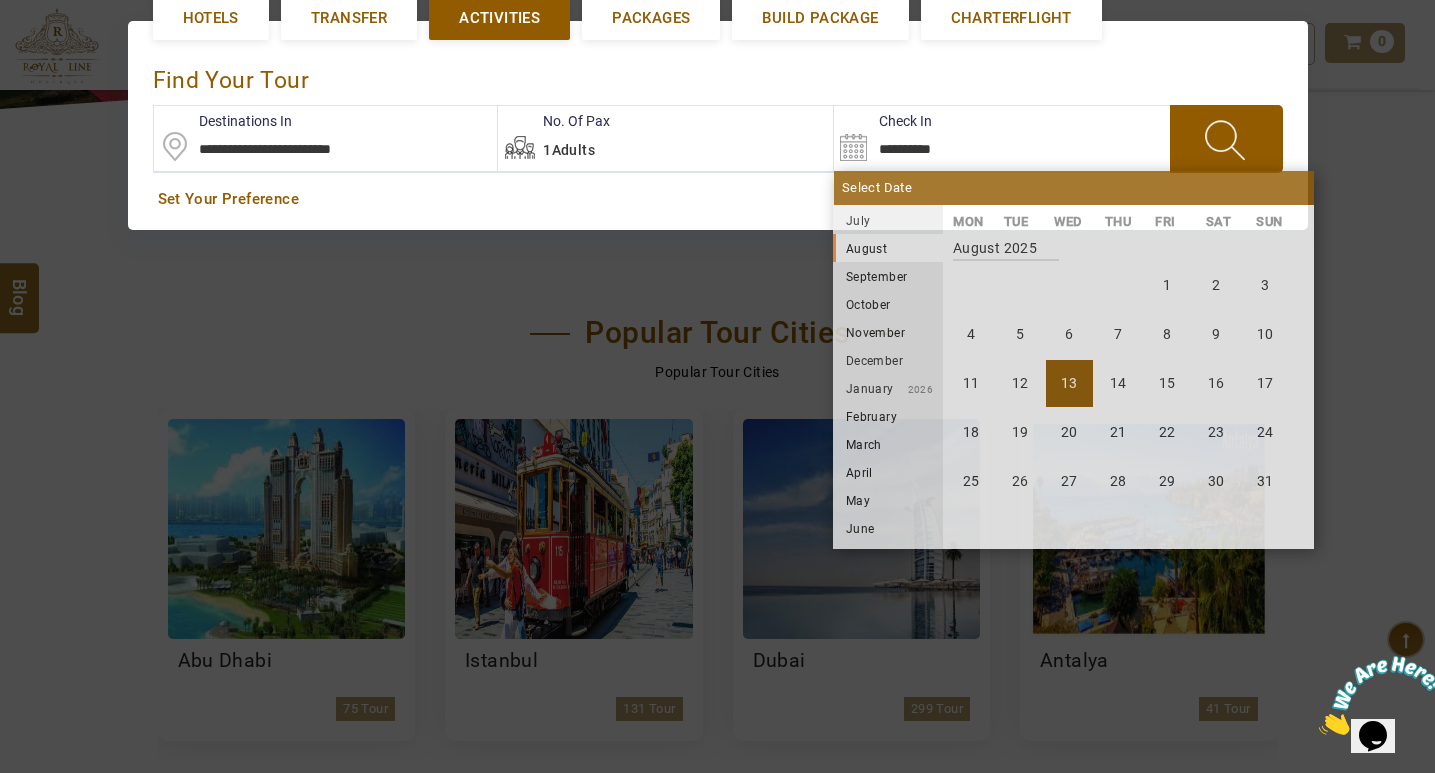 click on "13" at bounding box center [1069, 383] 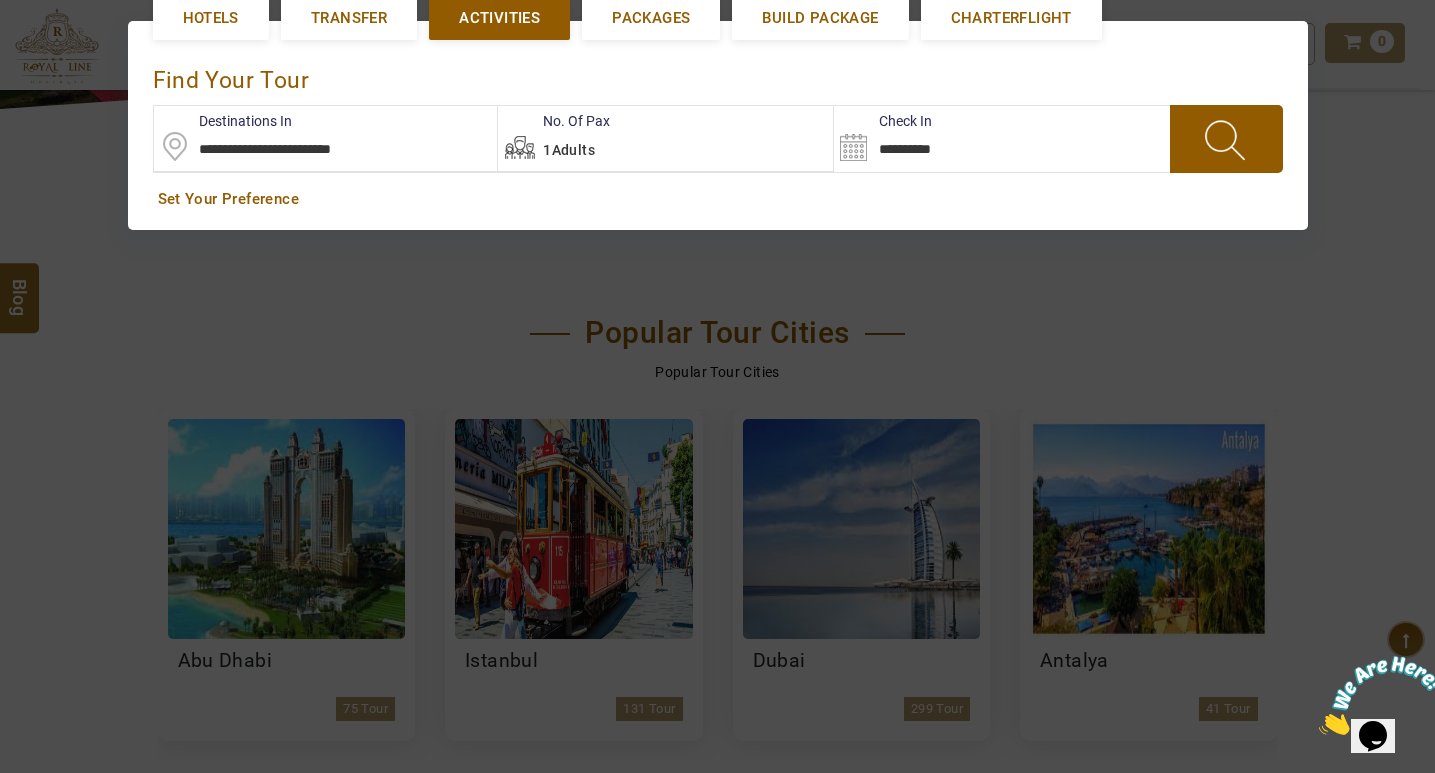 click at bounding box center (1226, 139) 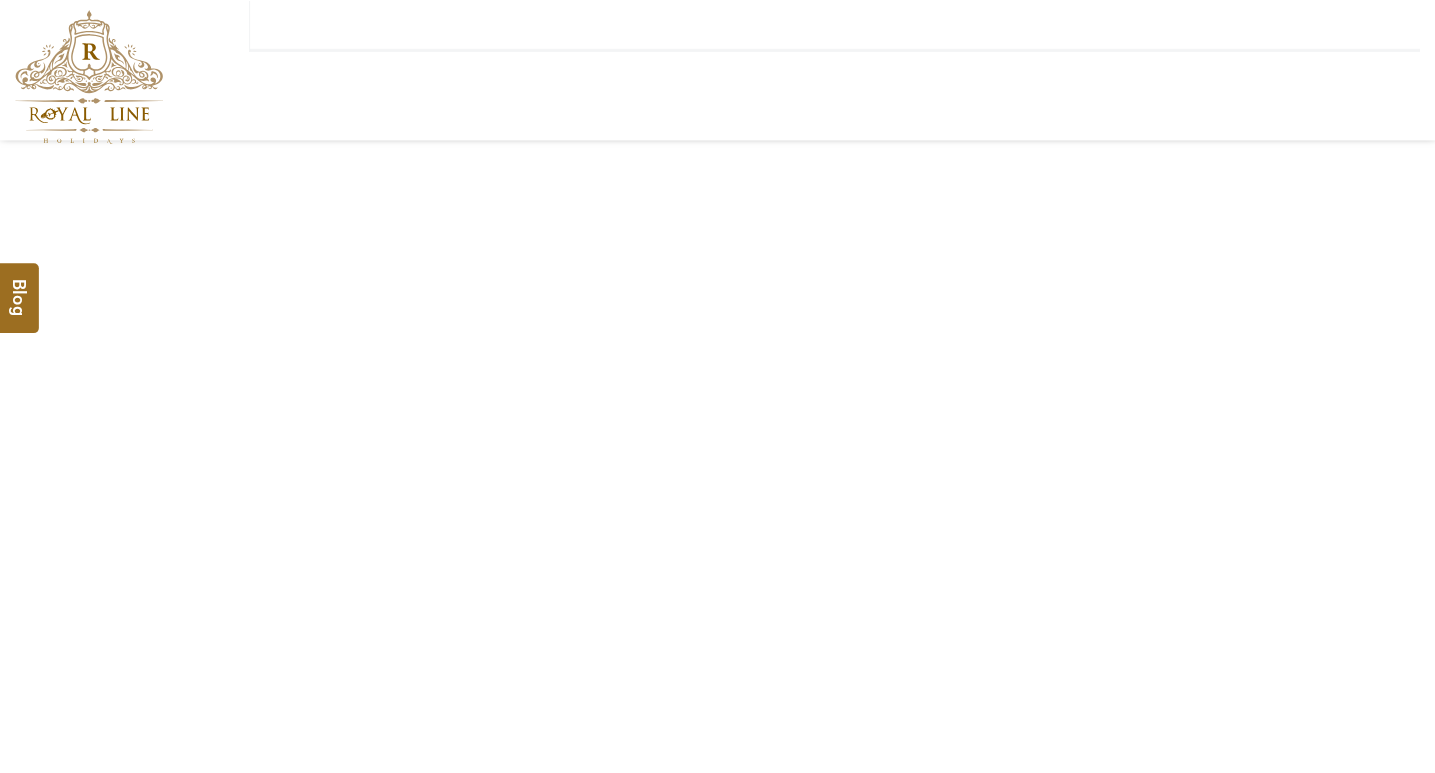 scroll, scrollTop: 0, scrollLeft: 0, axis: both 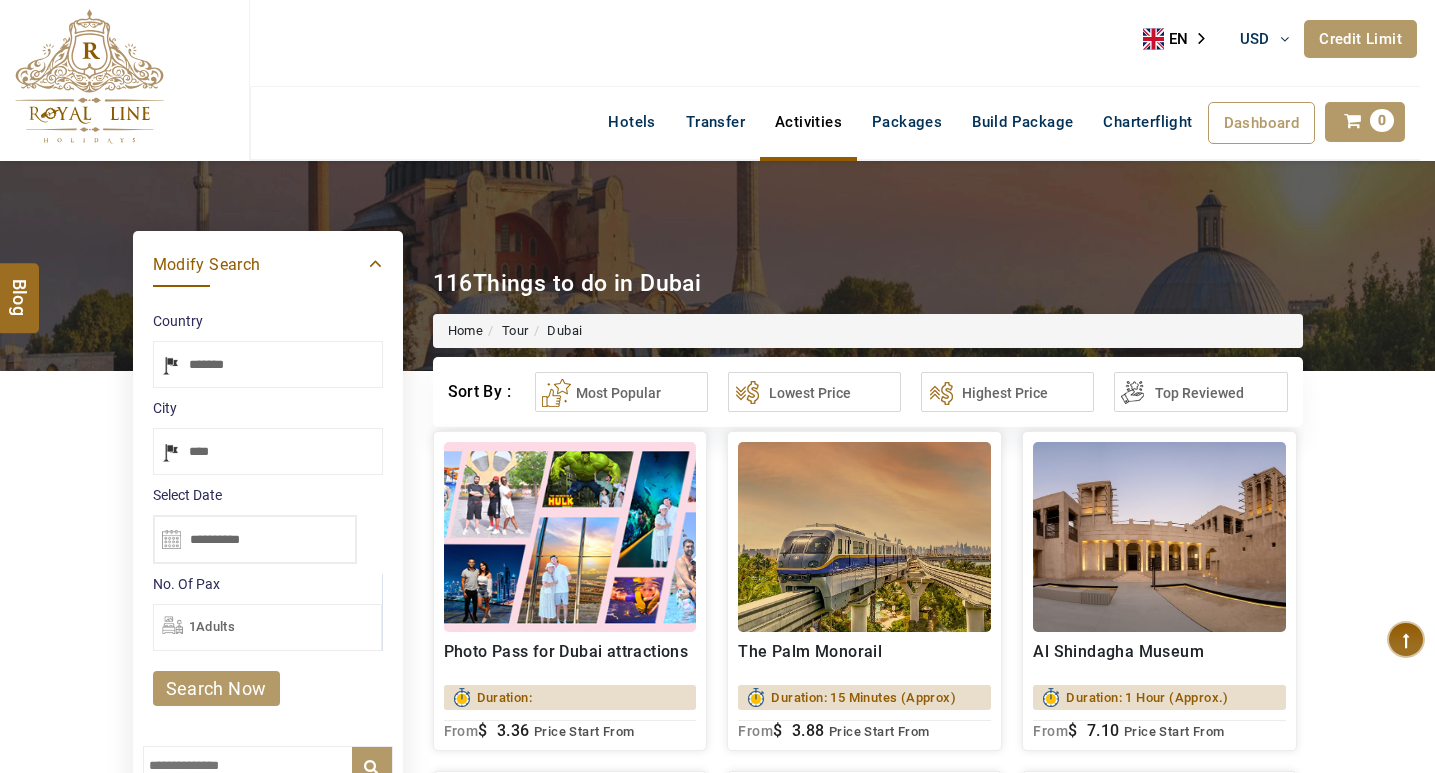 select on "*****" 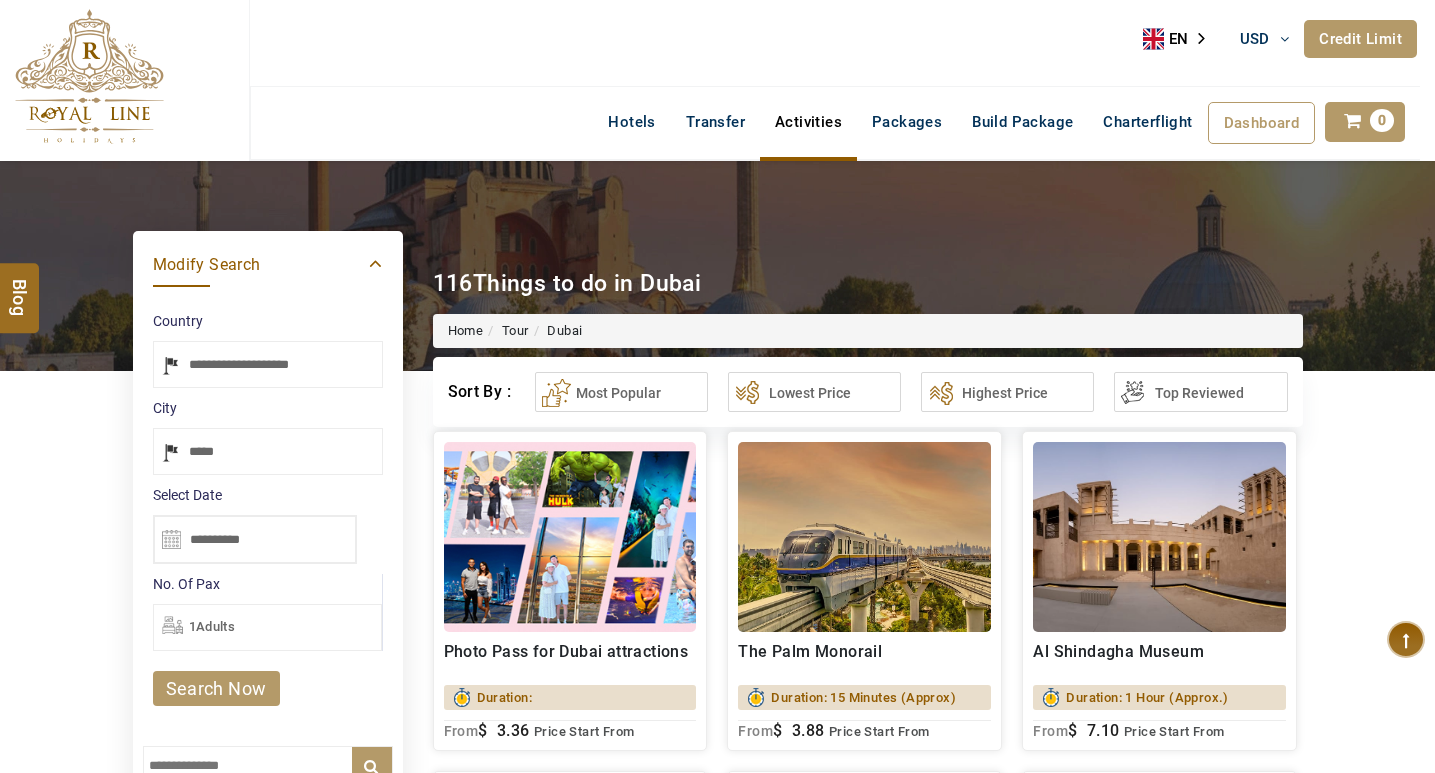 type on "**********" 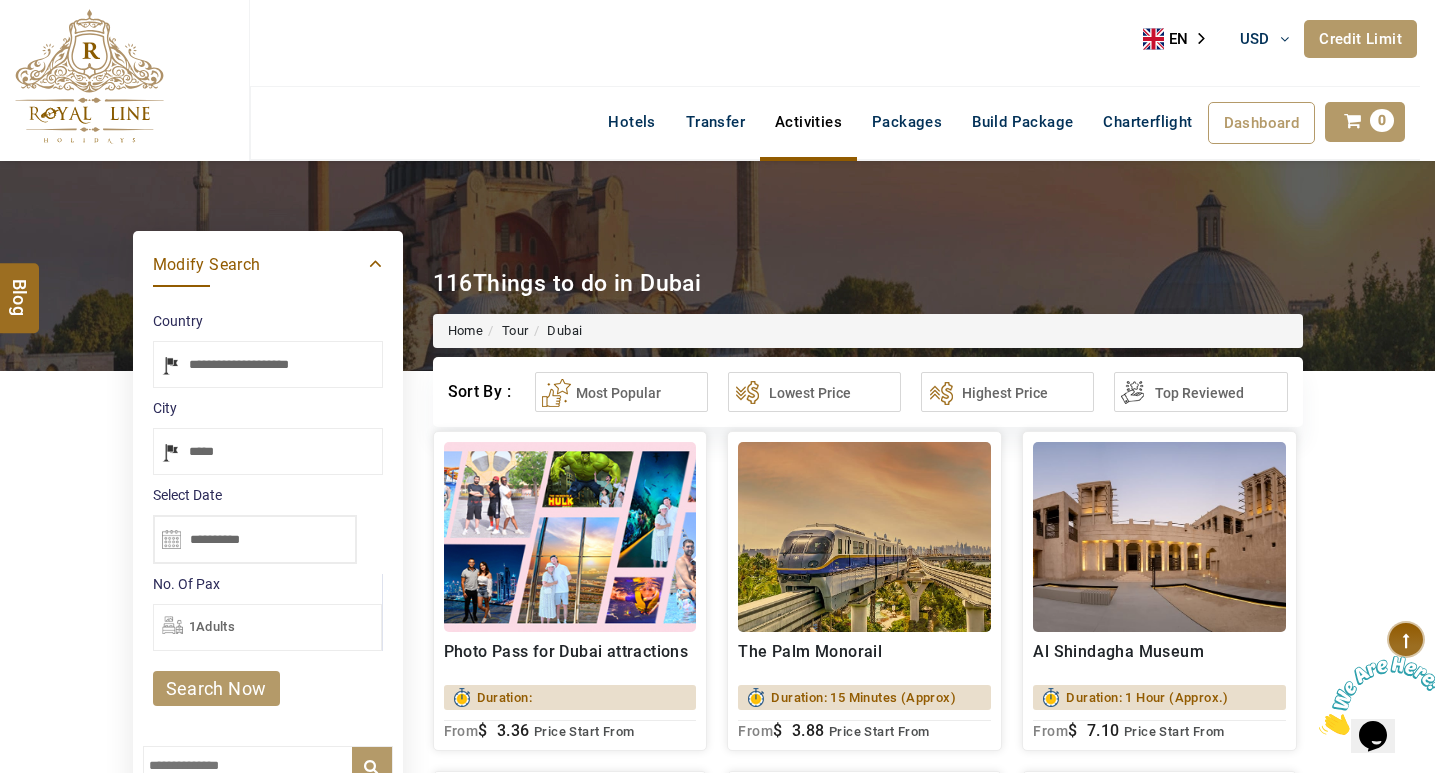 scroll, scrollTop: 0, scrollLeft: 0, axis: both 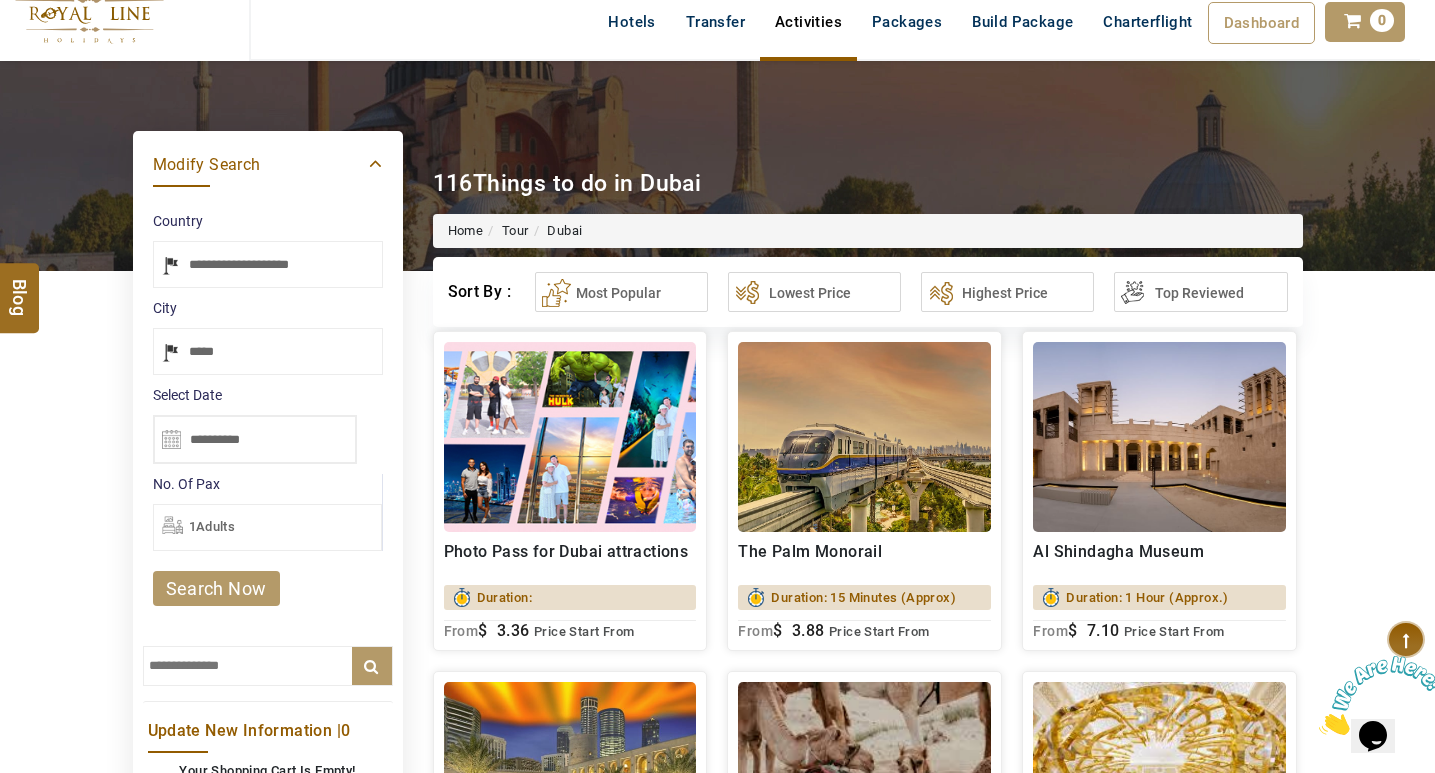 click at bounding box center [570, 437] 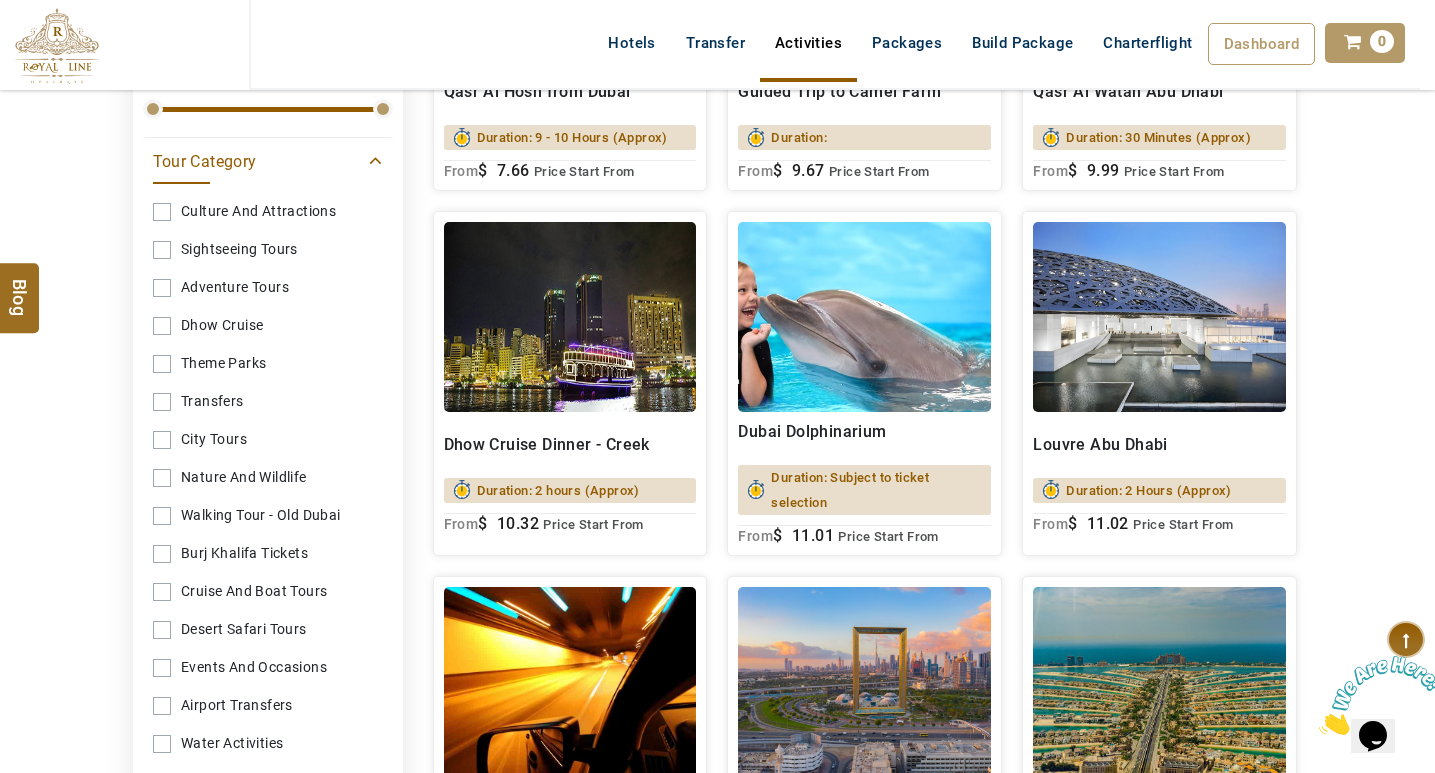 scroll, scrollTop: 700, scrollLeft: 0, axis: vertical 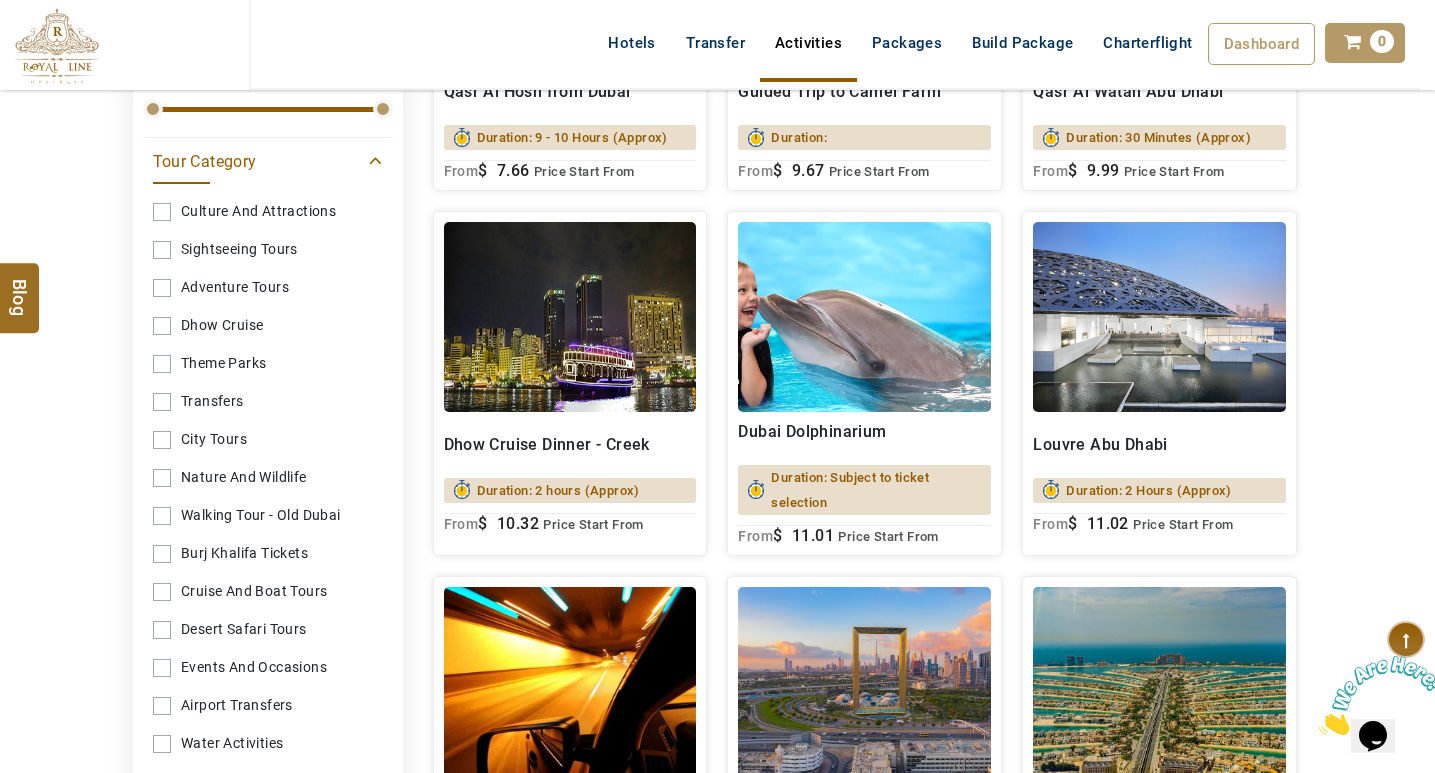 click on "Burj Khalifa Tickets" at bounding box center (268, 553) 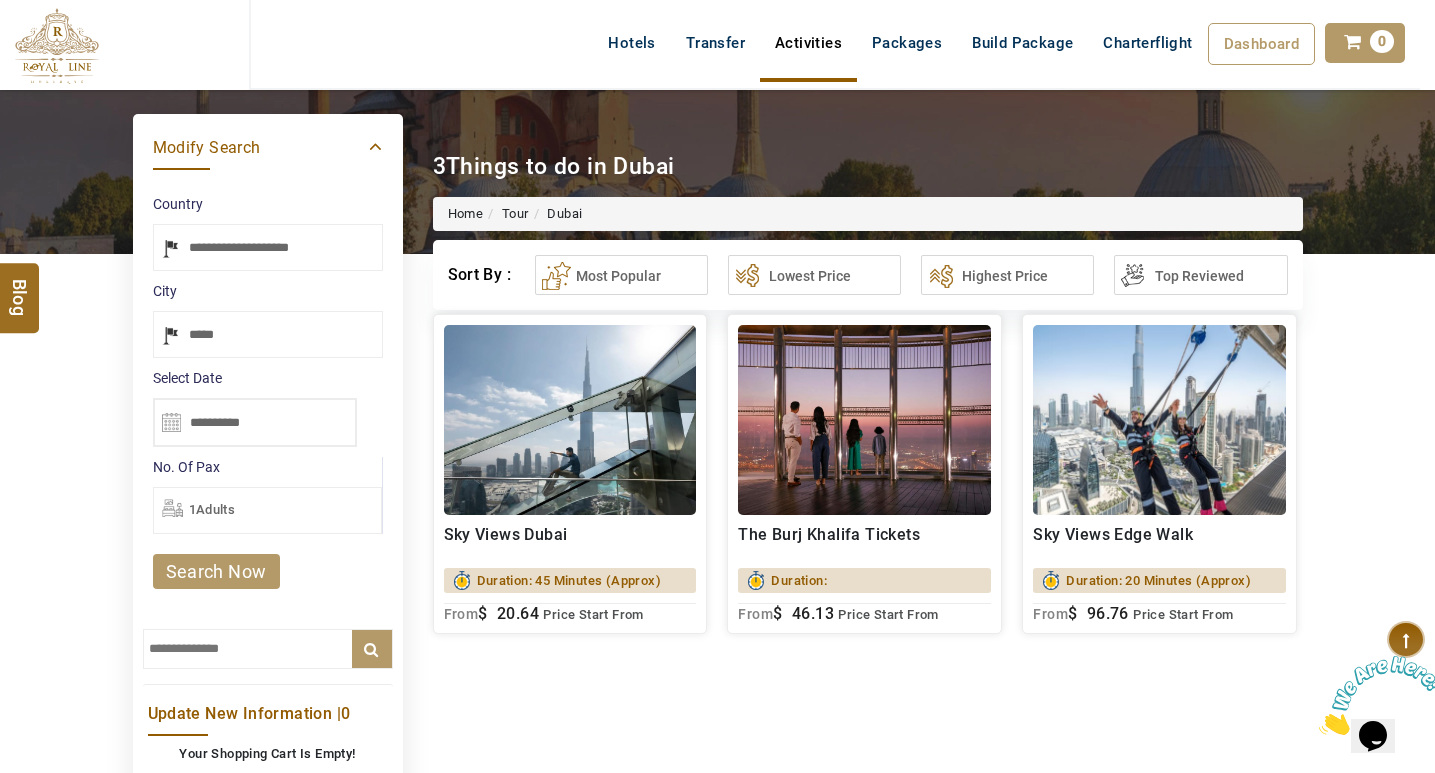 scroll, scrollTop: 100, scrollLeft: 0, axis: vertical 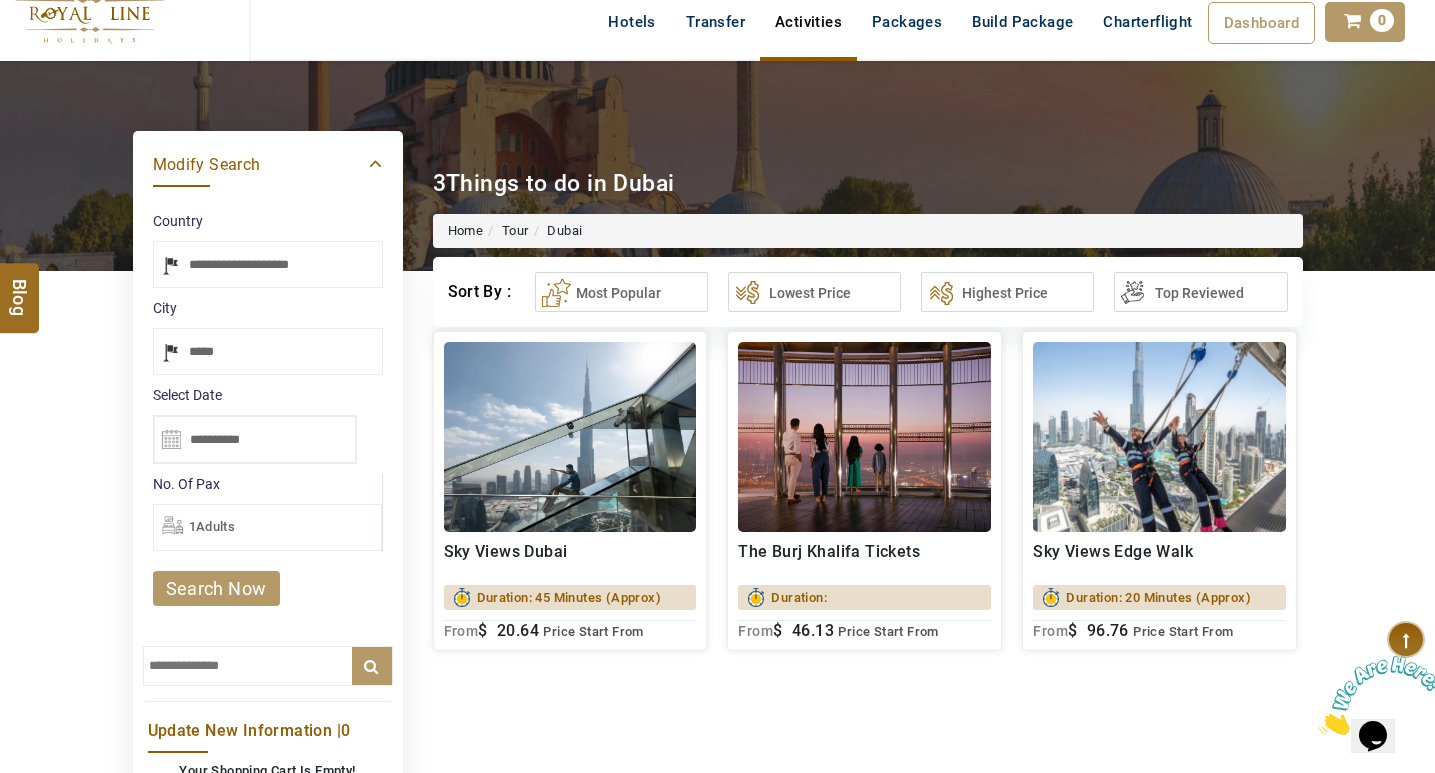 click at bounding box center [864, 437] 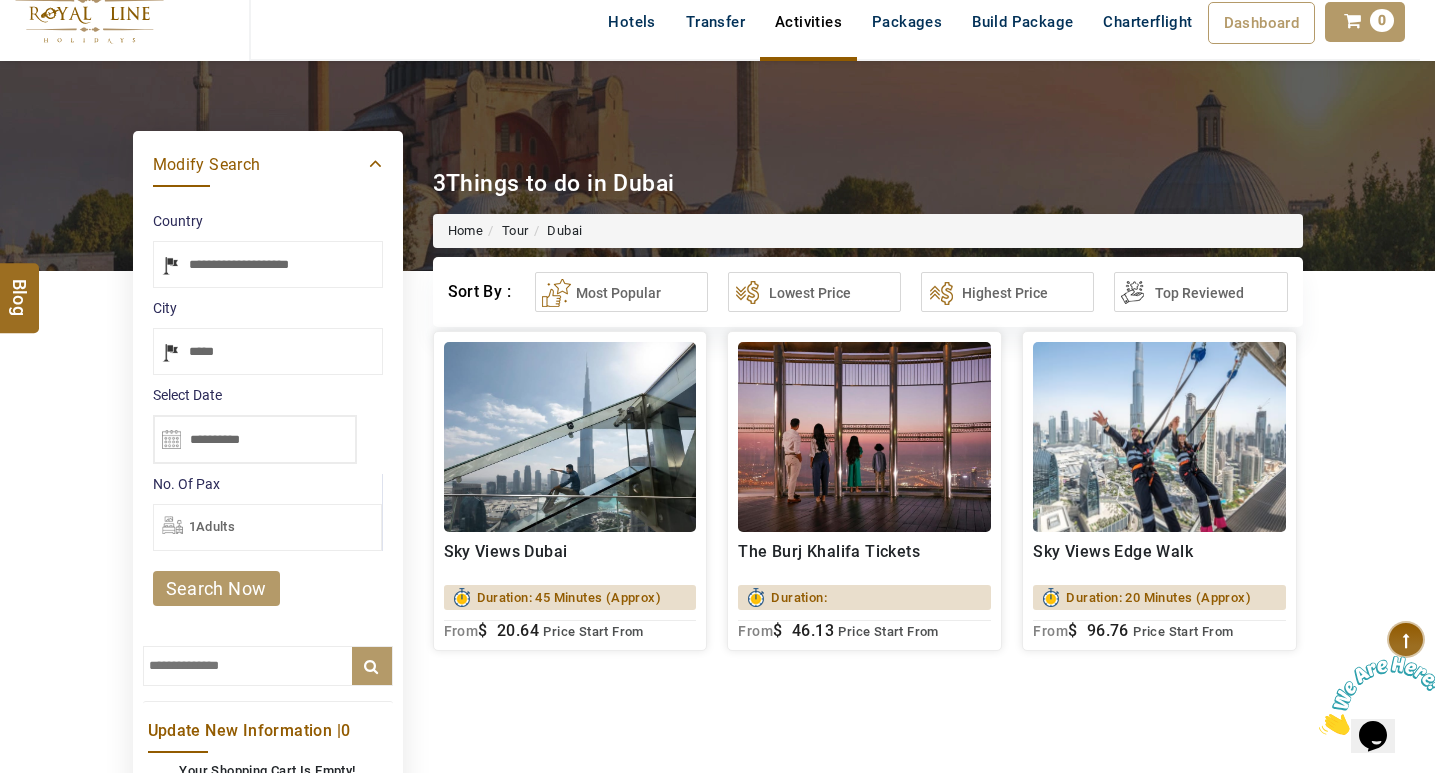 scroll, scrollTop: 0, scrollLeft: 0, axis: both 